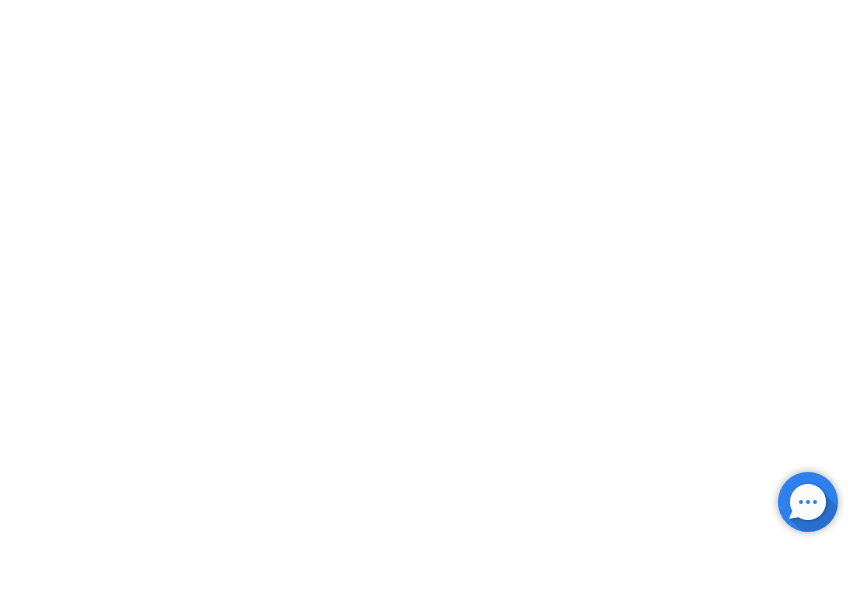 scroll, scrollTop: 0, scrollLeft: 0, axis: both 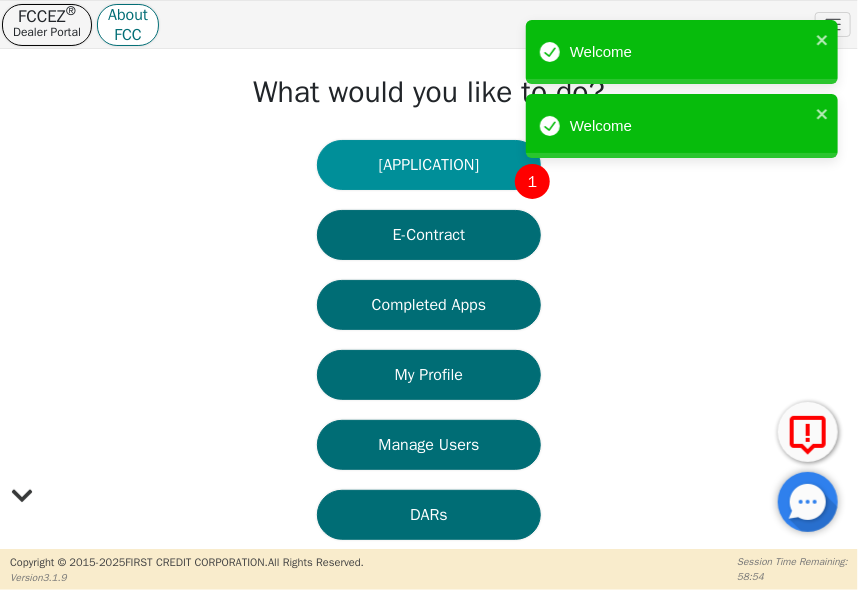click on "Credit App 1" at bounding box center [429, 165] 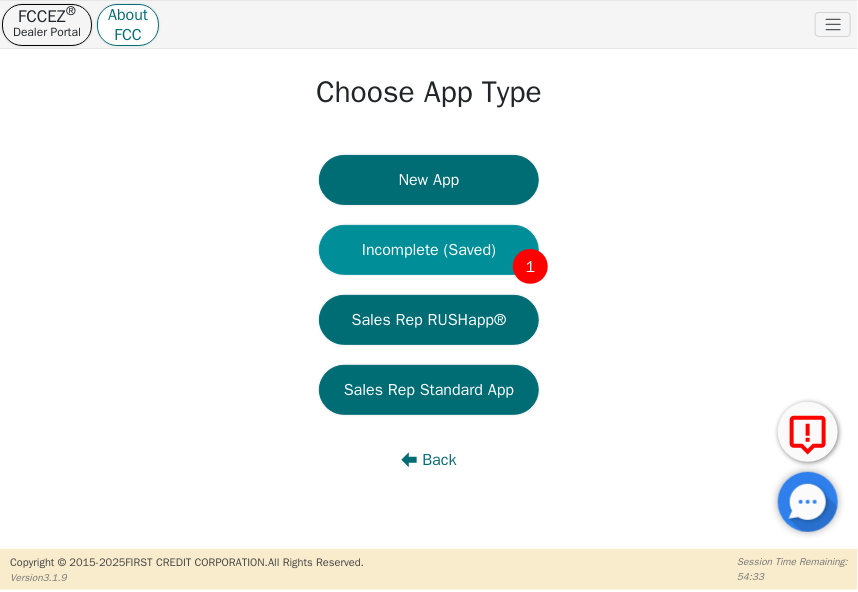 click on "Incomplete (Saved) [NUMBER]" at bounding box center [429, 250] 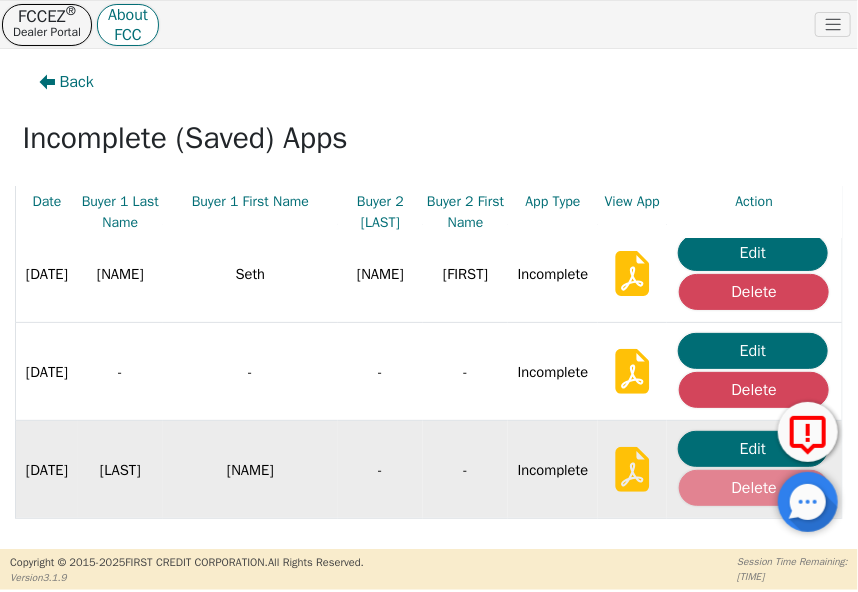 scroll, scrollTop: 311, scrollLeft: 0, axis: vertical 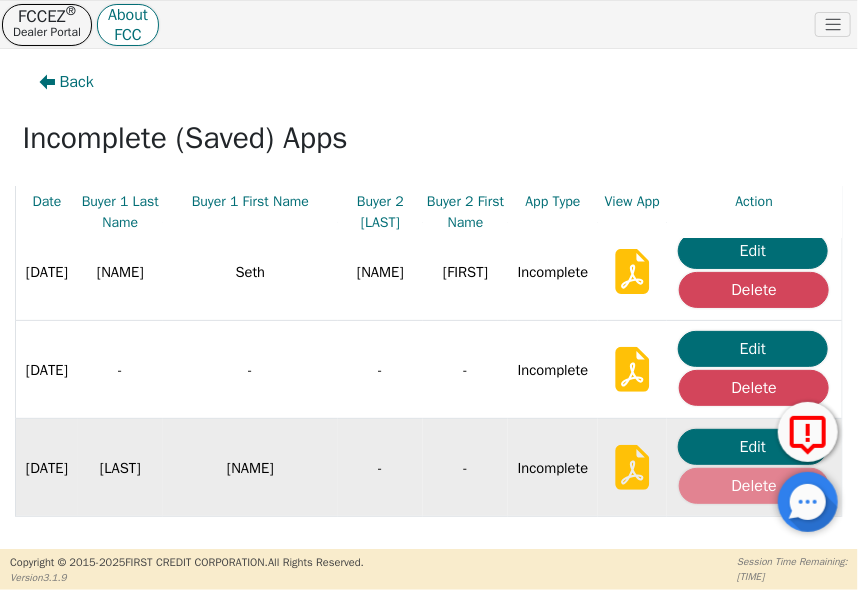 click on "Delete" at bounding box center [754, -4] 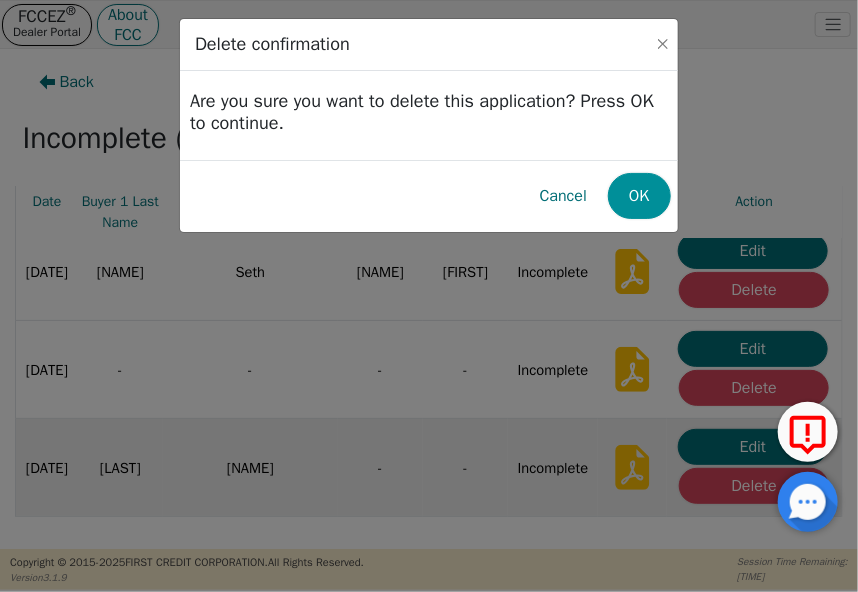 click on "OK" at bounding box center (639, 196) 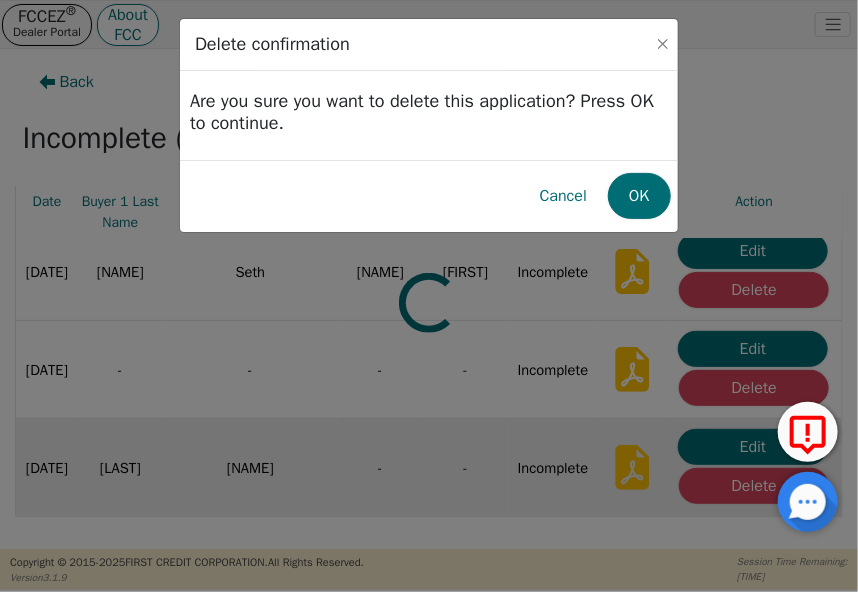 scroll, scrollTop: 214, scrollLeft: 0, axis: vertical 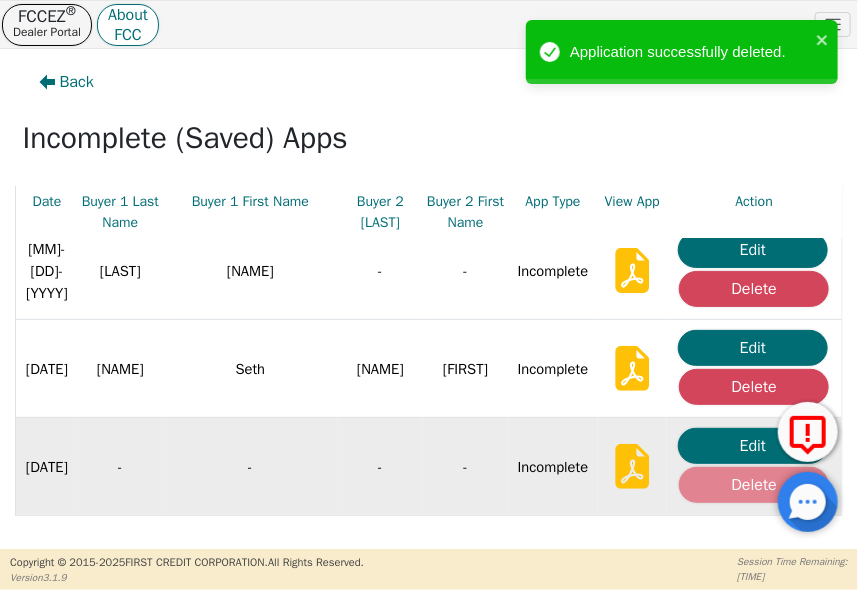 click on "Delete" at bounding box center [754, 93] 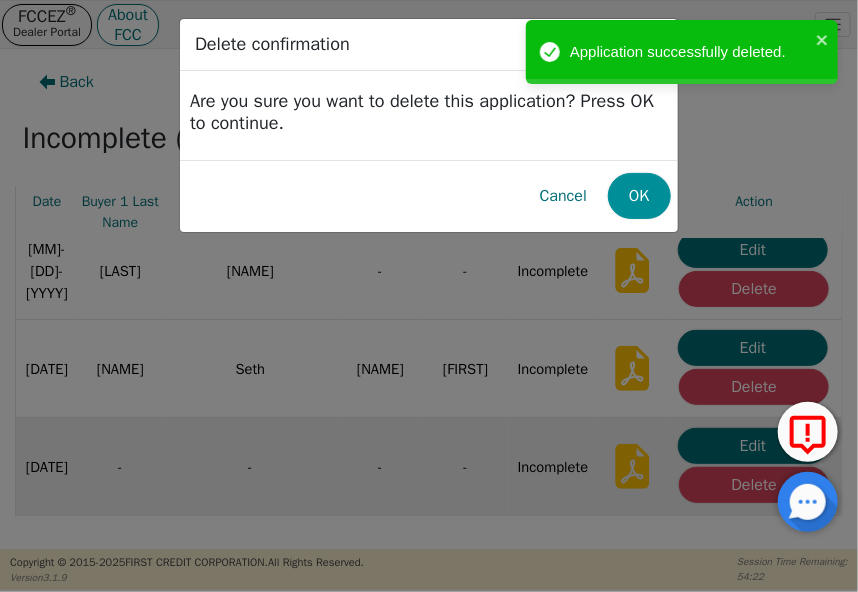 click on "OK" at bounding box center [639, 196] 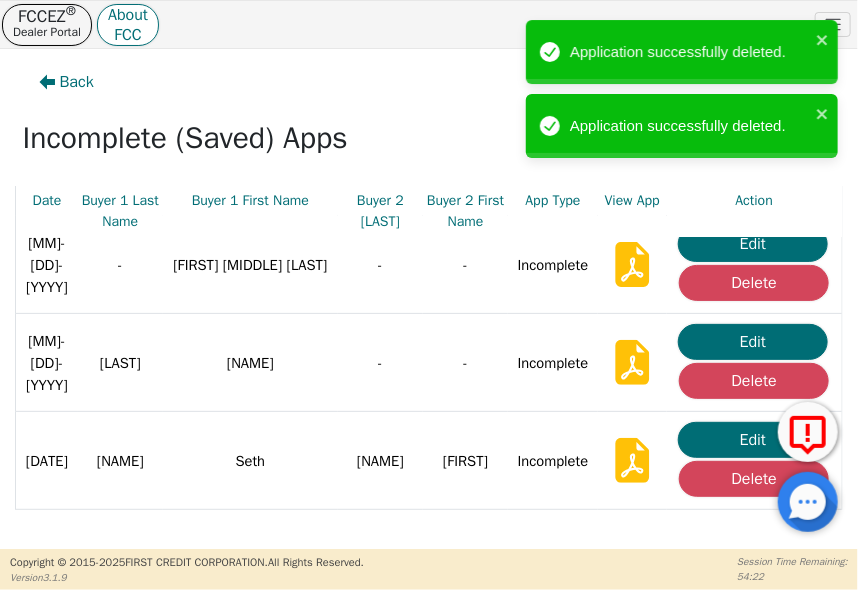 scroll, scrollTop: 117, scrollLeft: 0, axis: vertical 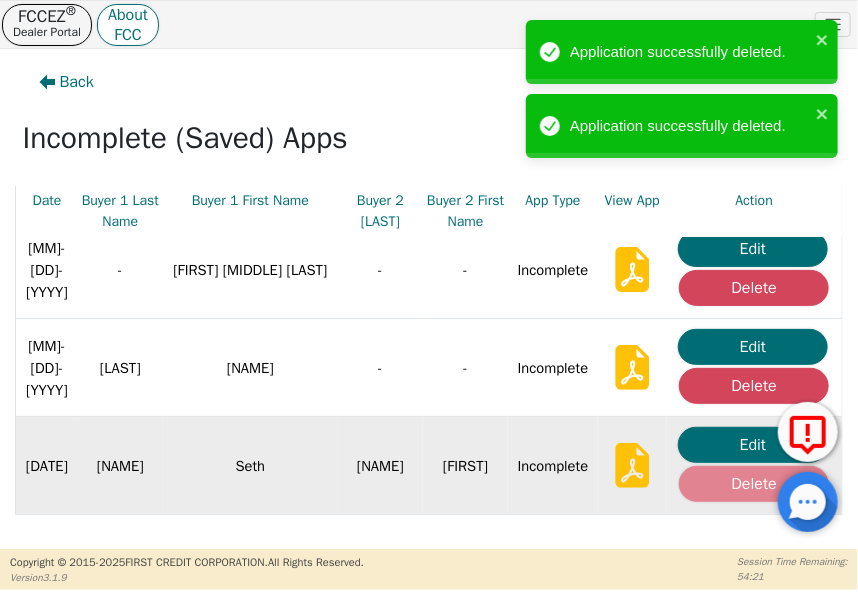 click on "Delete" at bounding box center [754, 190] 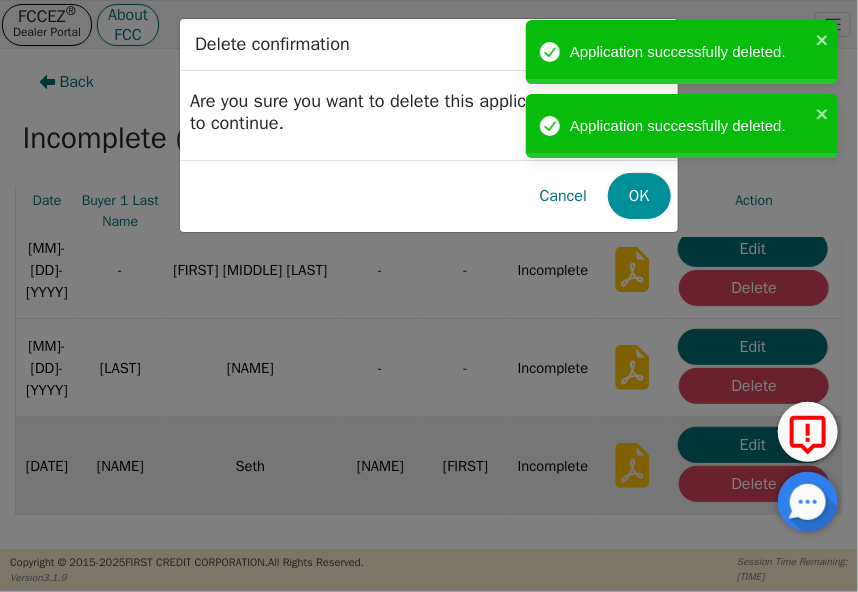click on "OK" at bounding box center (639, 196) 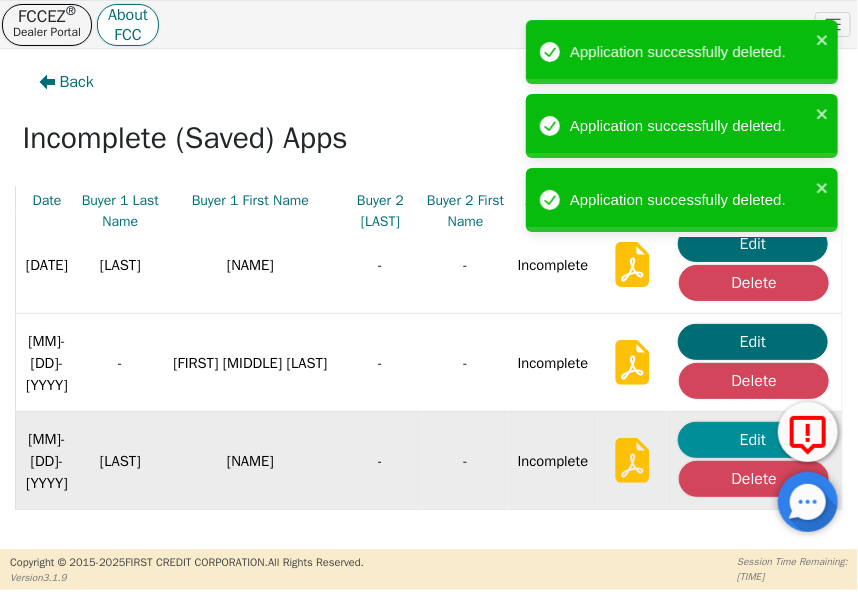 scroll, scrollTop: 20, scrollLeft: 0, axis: vertical 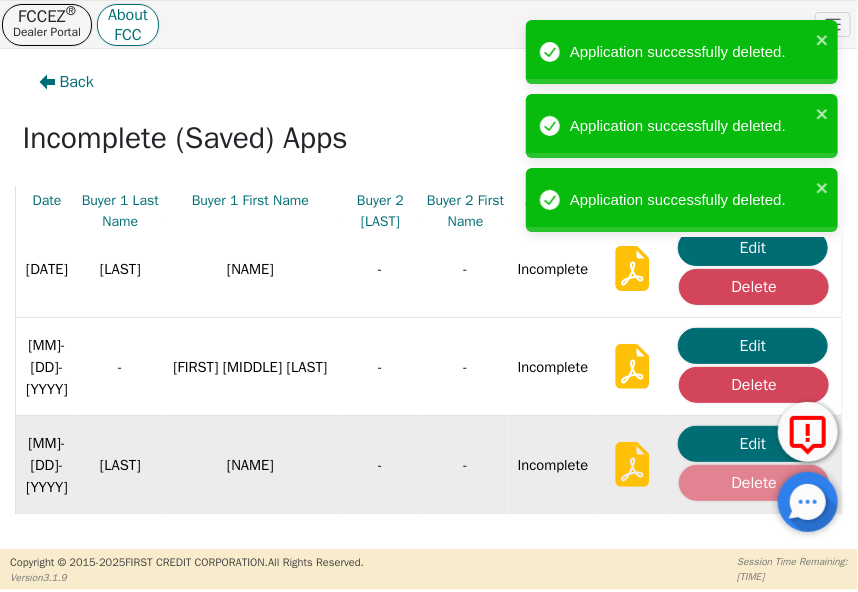 click on "Delete" at bounding box center [754, 287] 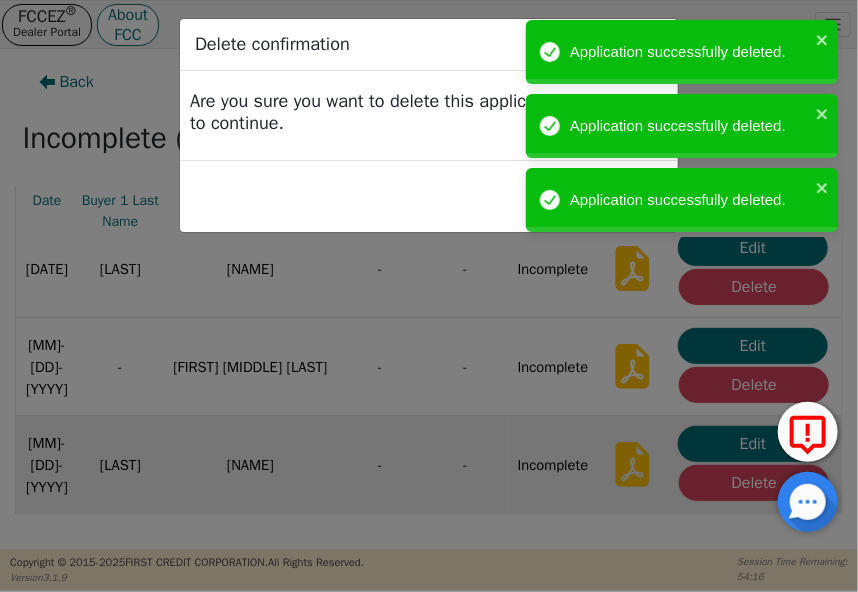 click on "Application successfully deleted." at bounding box center (675, 200) 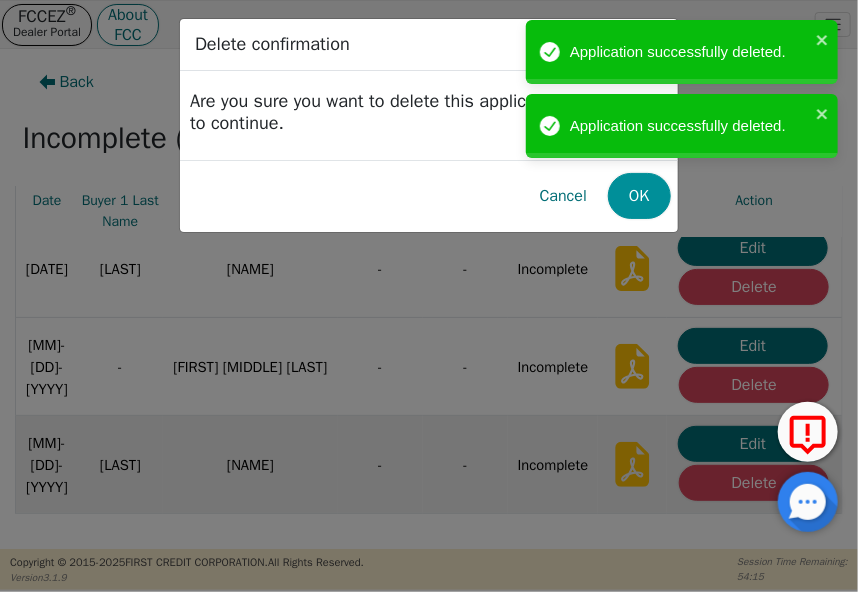 click on "OK" at bounding box center [639, 196] 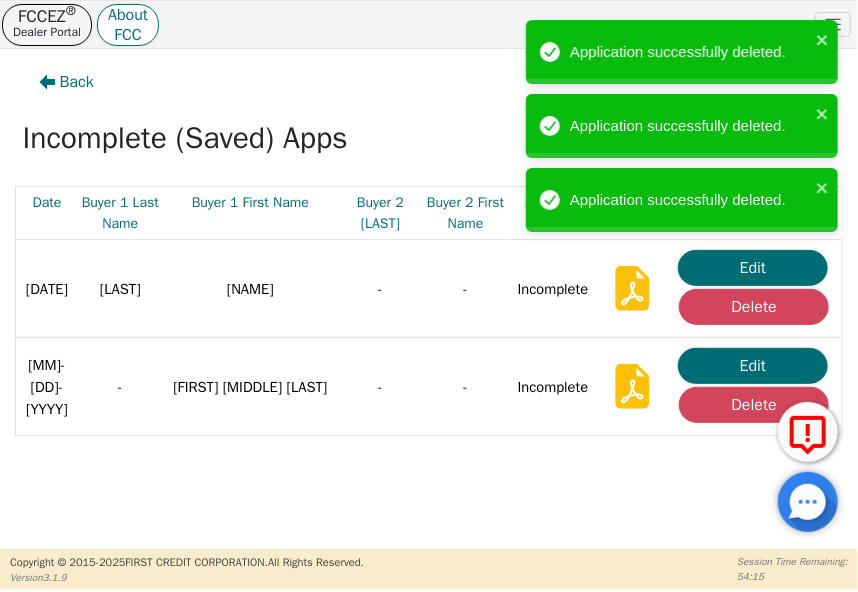 scroll, scrollTop: 0, scrollLeft: 0, axis: both 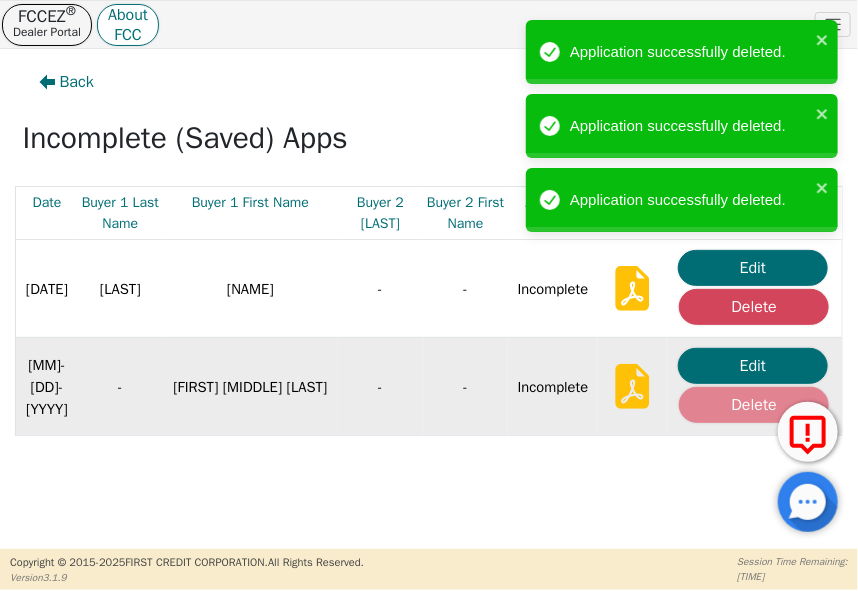 click on "Delete" at bounding box center (754, 307) 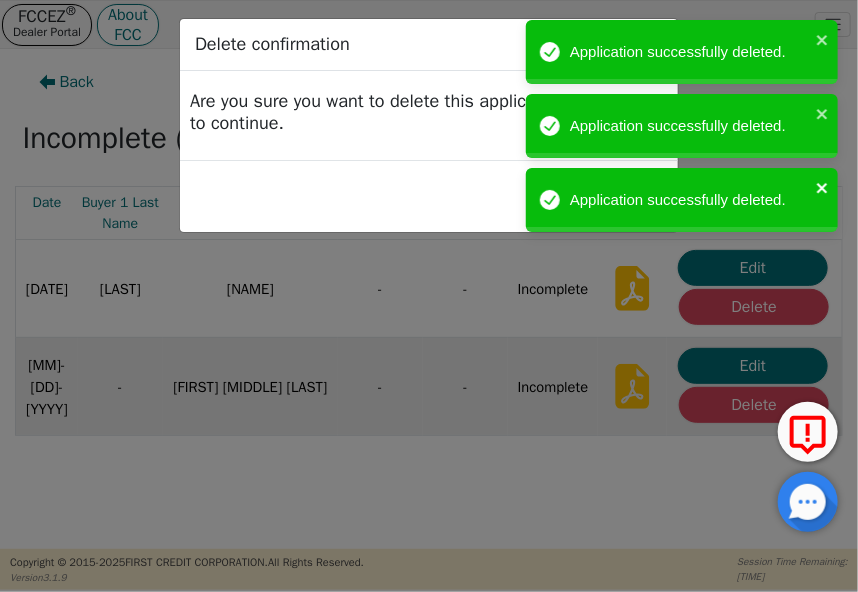 click at bounding box center (823, 188) 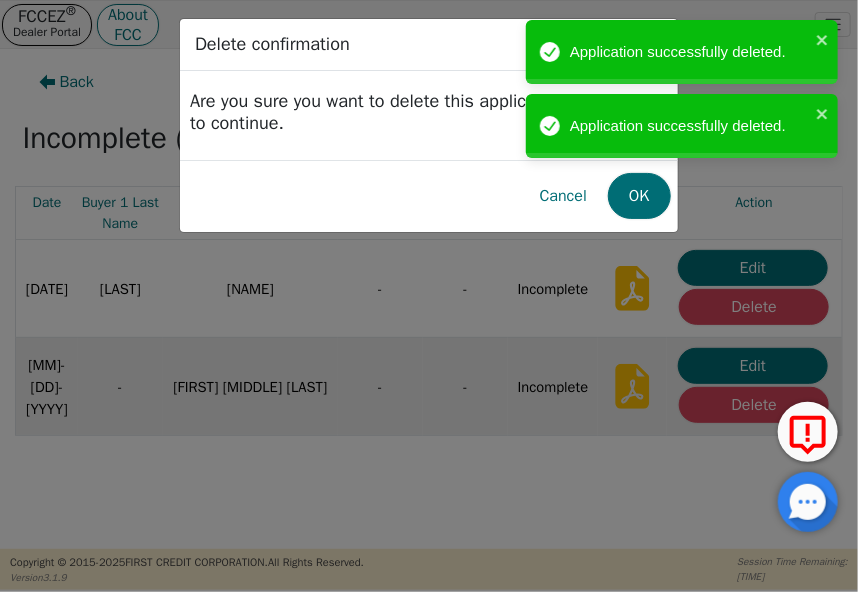 click on "OK" at bounding box center [639, 196] 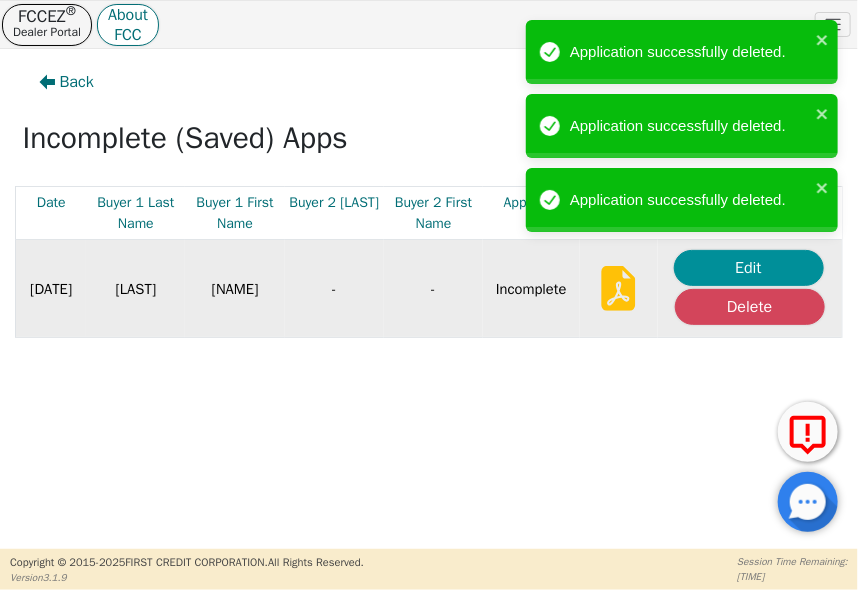 click on "Edit" at bounding box center (749, 268) 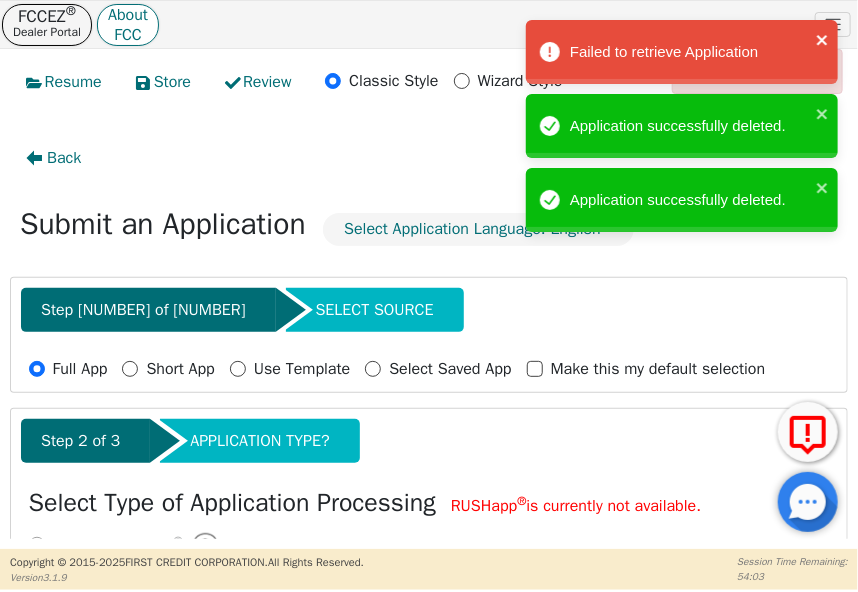 click at bounding box center (823, 40) 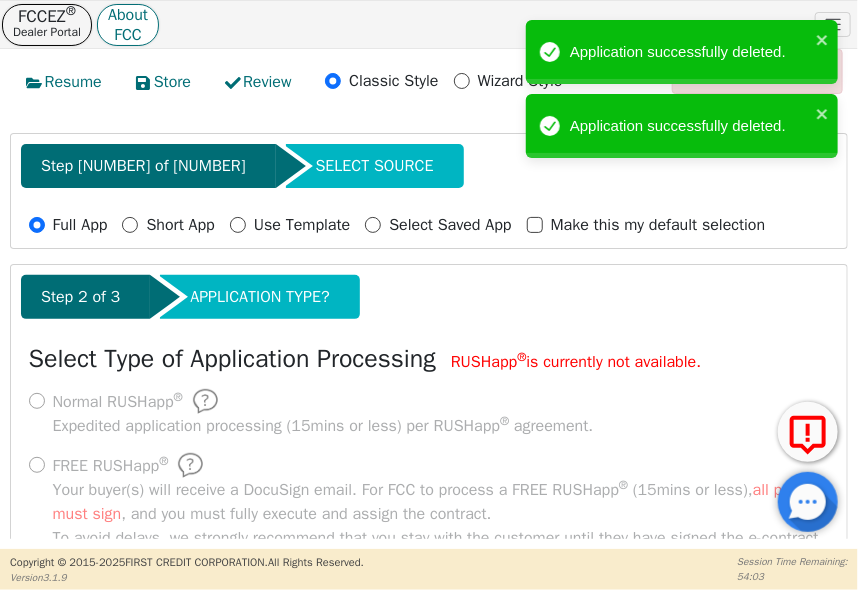 scroll, scrollTop: 269, scrollLeft: 0, axis: vertical 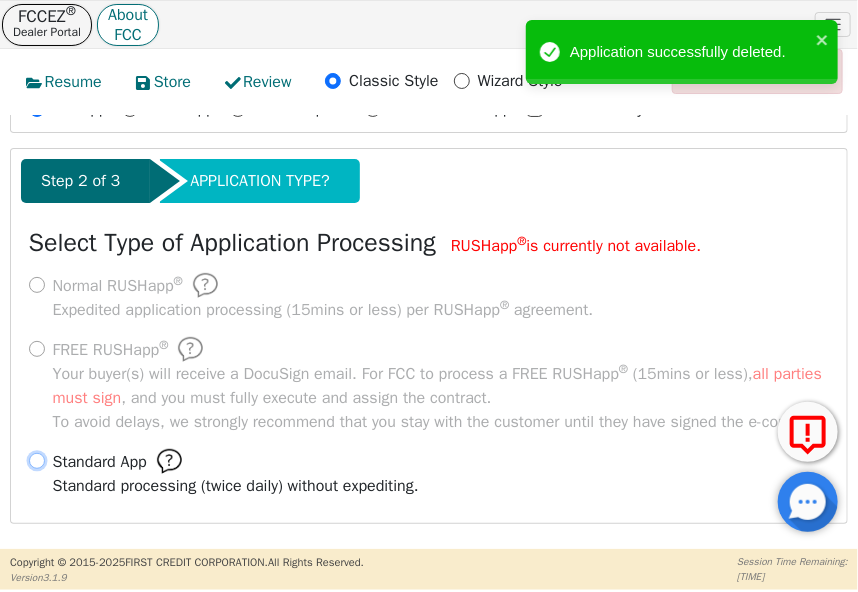 click on "Standard App Standard processing (twice daily) without expediting." at bounding box center [37, 461] 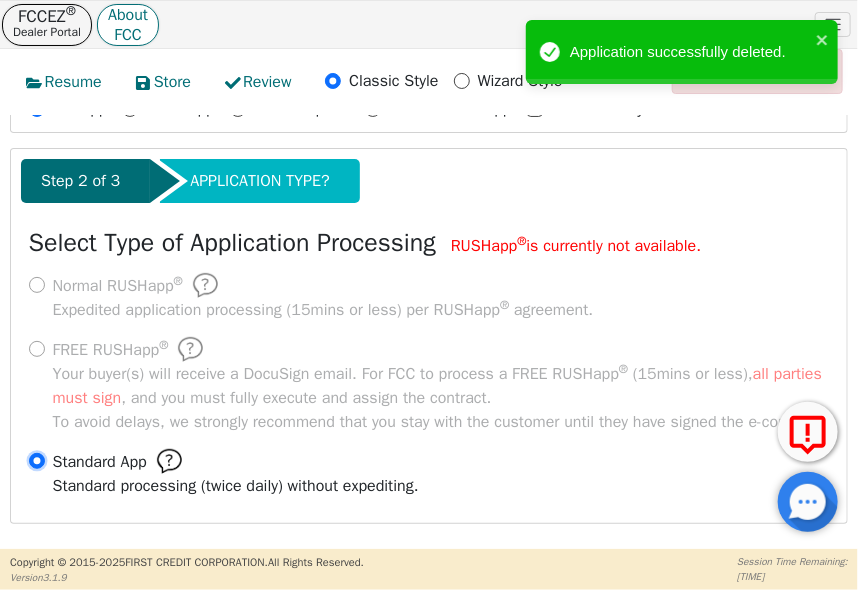 radio on "true" 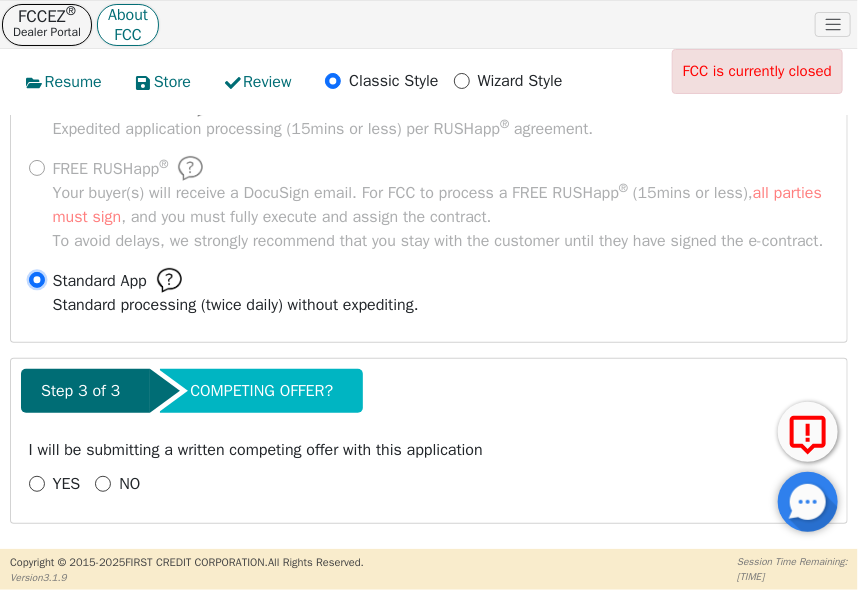 scroll, scrollTop: 449, scrollLeft: 0, axis: vertical 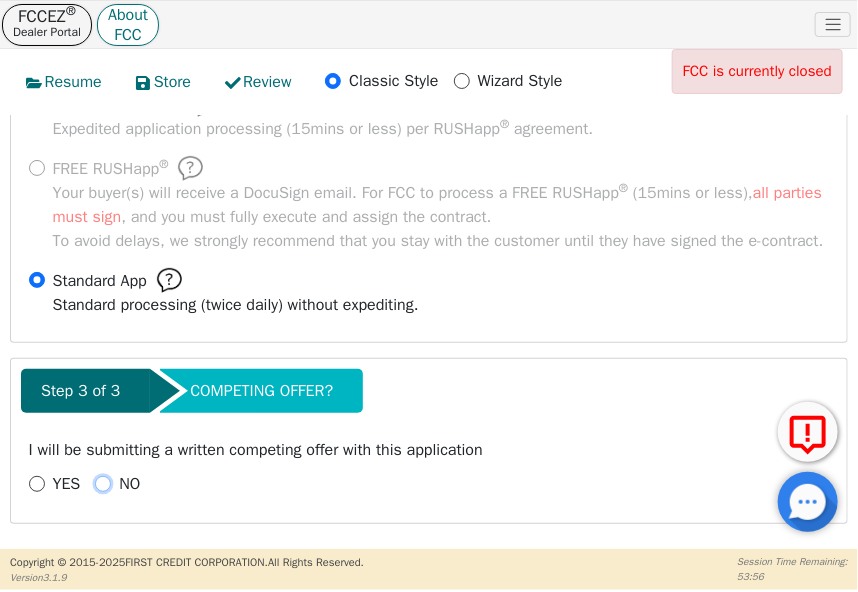 click on "NO" at bounding box center [103, 484] 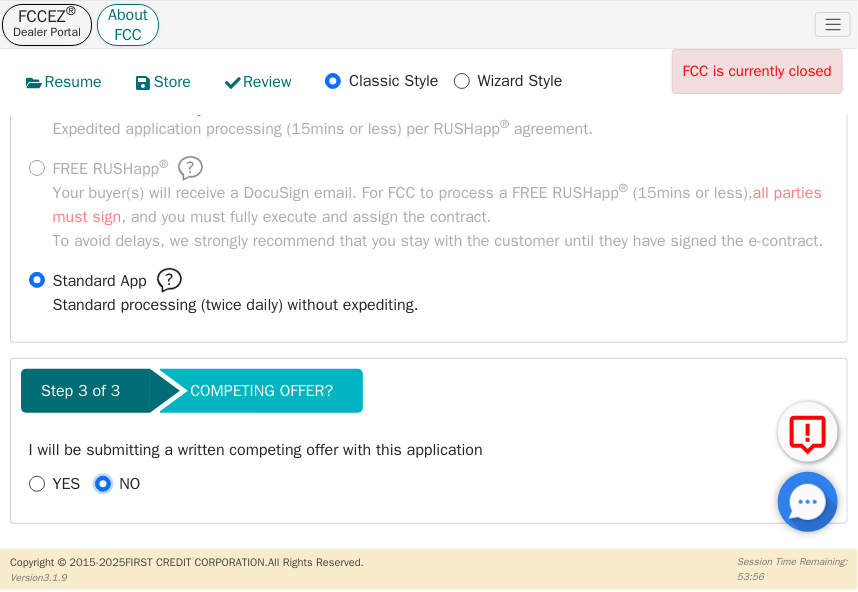radio on "true" 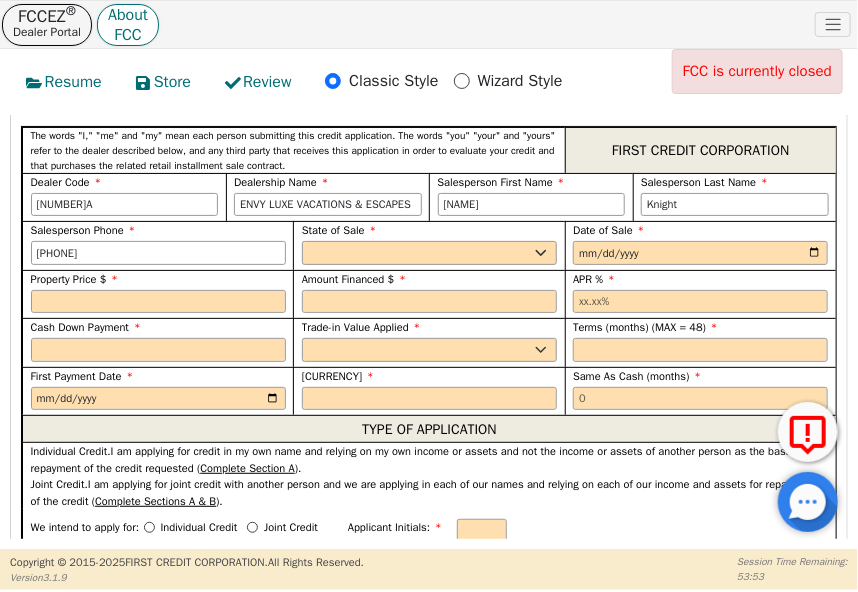scroll, scrollTop: 949, scrollLeft: 0, axis: vertical 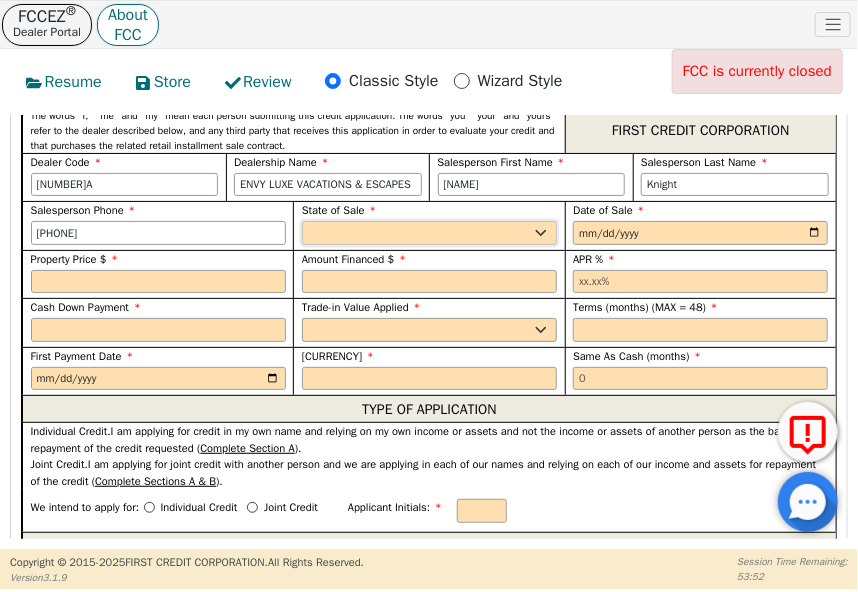 click on "AK AL AR AZ CA CO CT DC DE FL GA HI IA ID IL IN KS KY LA MA MD ME MI MN MO MS MT NC ND NE NH NJ NM NV NY OH OK OR PA SC SD TN TX UT VA VT WA WI WY" at bounding box center [429, 233] 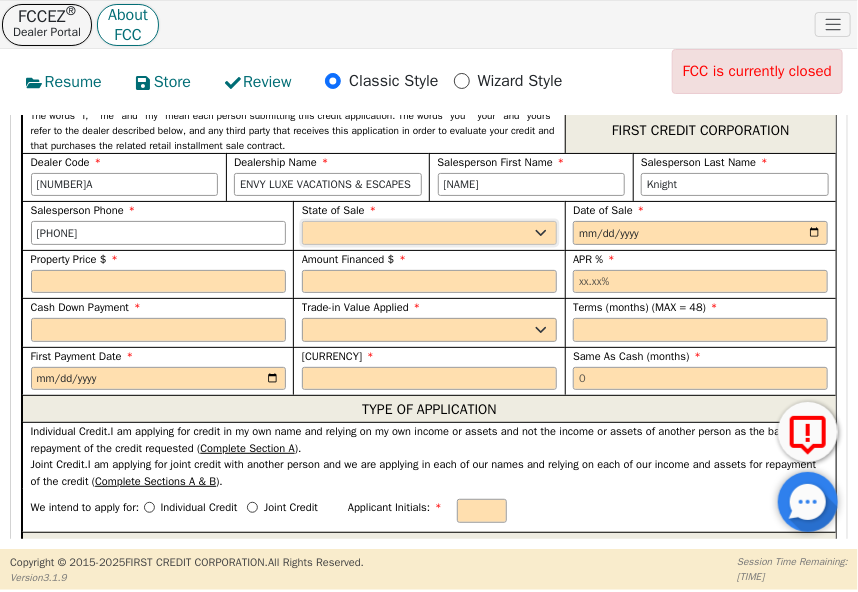 select on "TX" 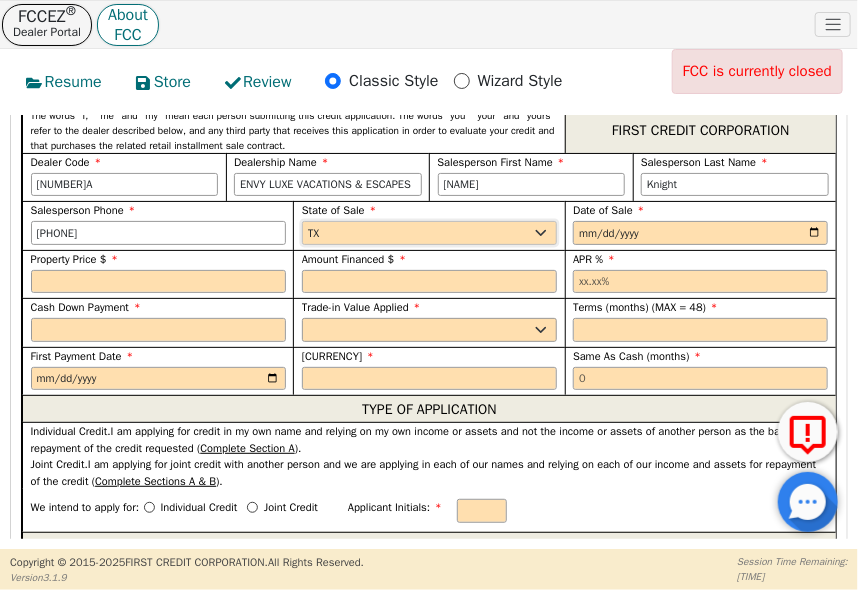 click on "AK AL AR AZ CA CO CT DC DE FL GA HI IA ID IL IN KS KY LA MA MD ME MI MN MO MS MT NC ND NE NH NJ NM NV NY OH OK OR PA SC SD TN TX UT VA VT WA WI WY" at bounding box center (429, 233) 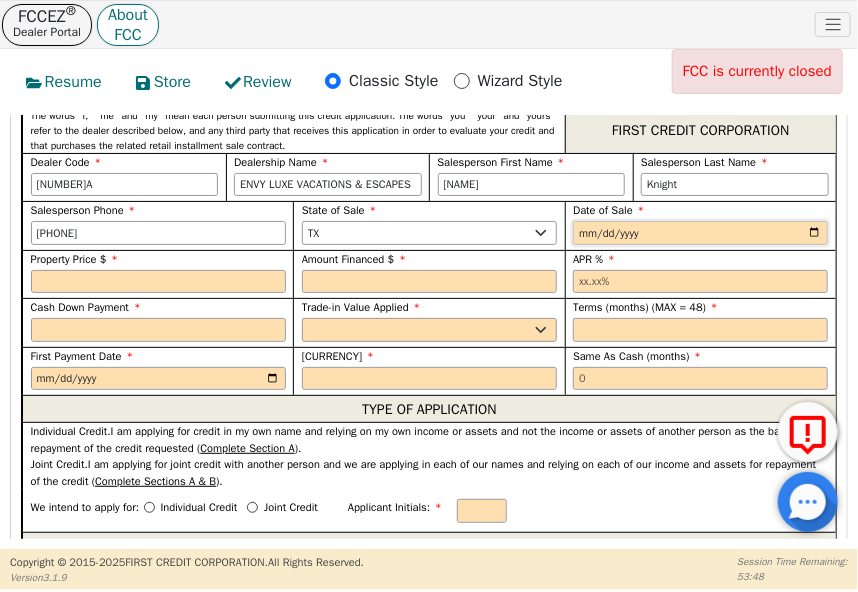 click at bounding box center (700, 233) 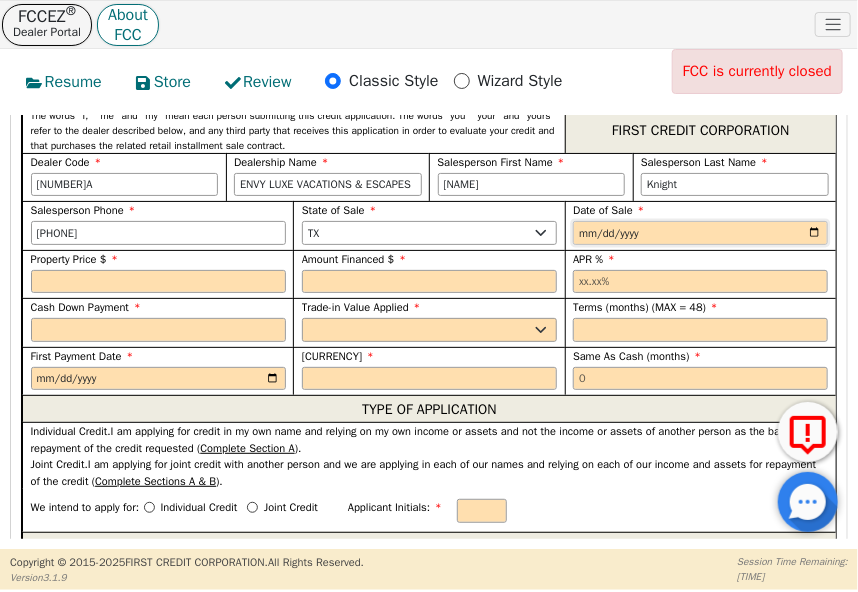 type on "[DATE]" 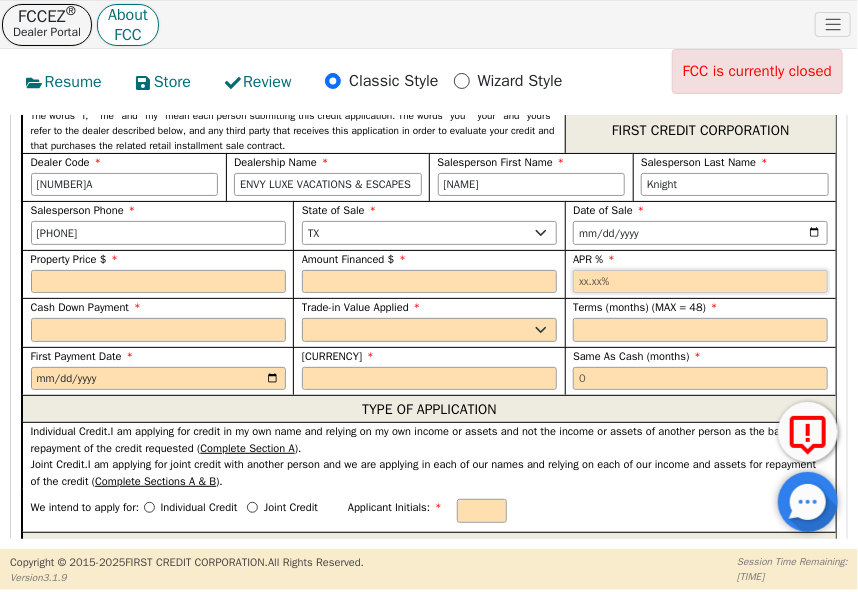 click at bounding box center [700, 282] 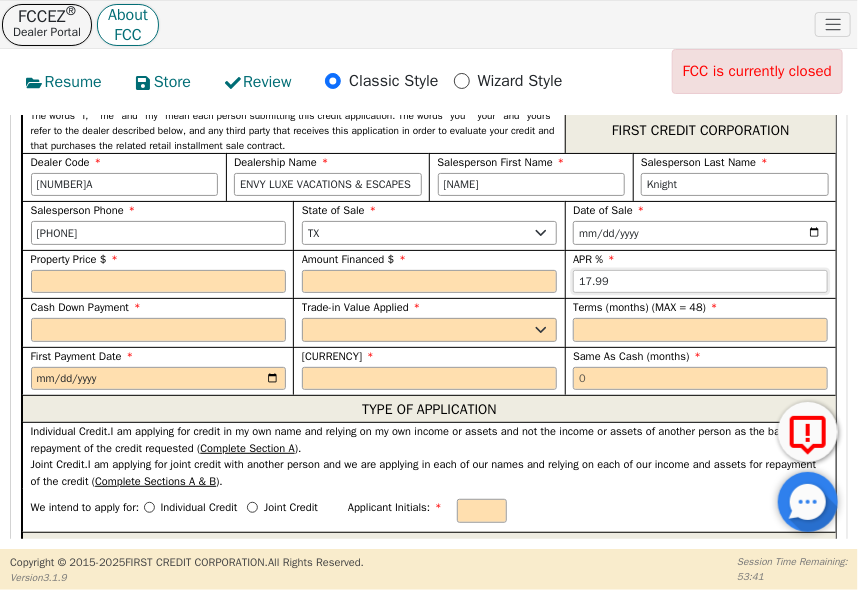 type on "17.99" 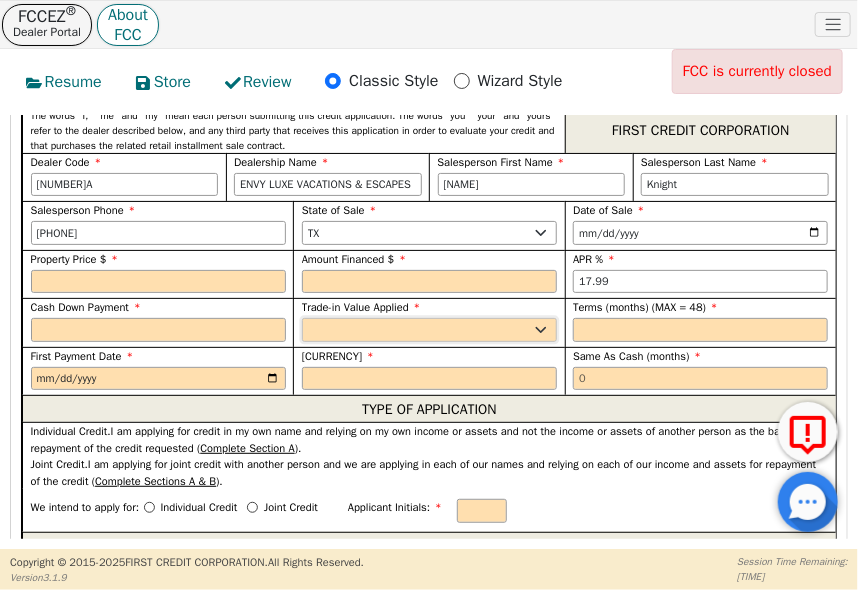 click on "Yes No" at bounding box center [429, 330] 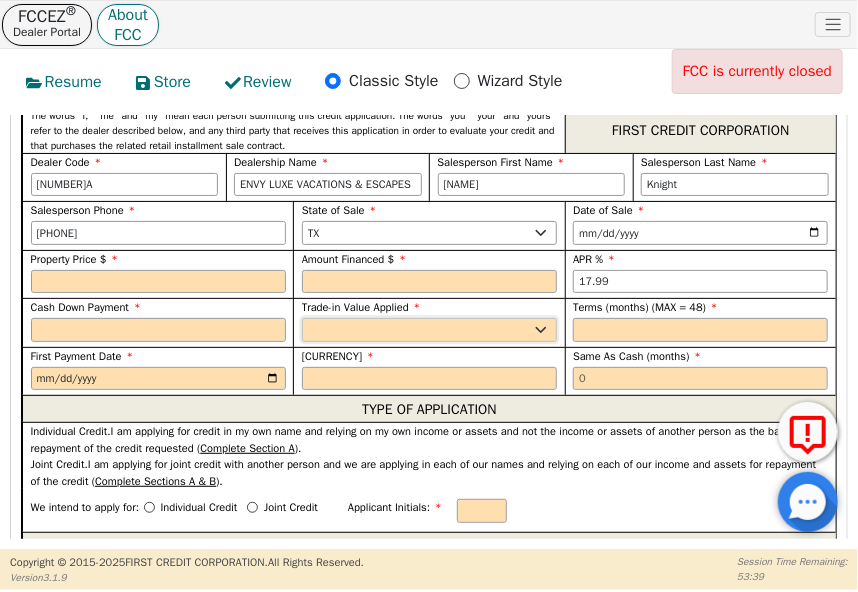 select on "n" 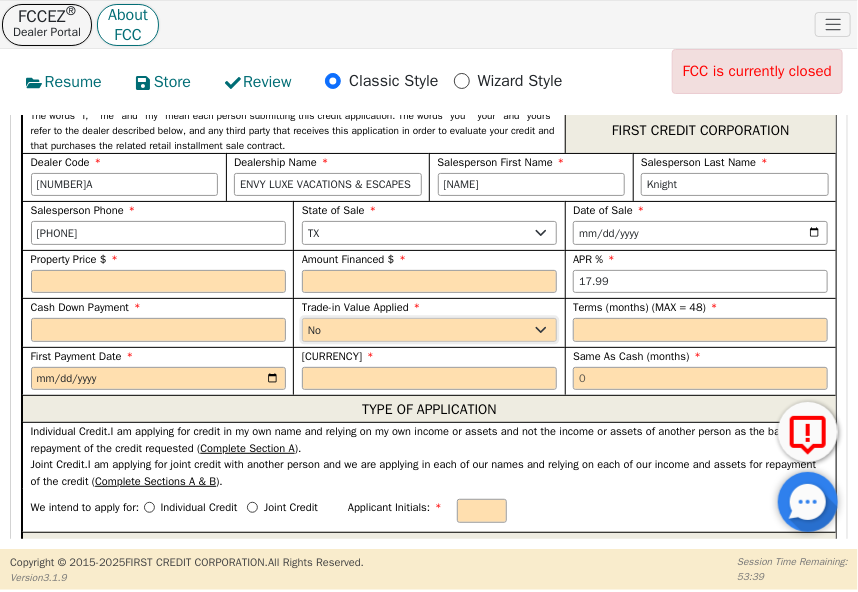 click on "Yes No" at bounding box center (429, 330) 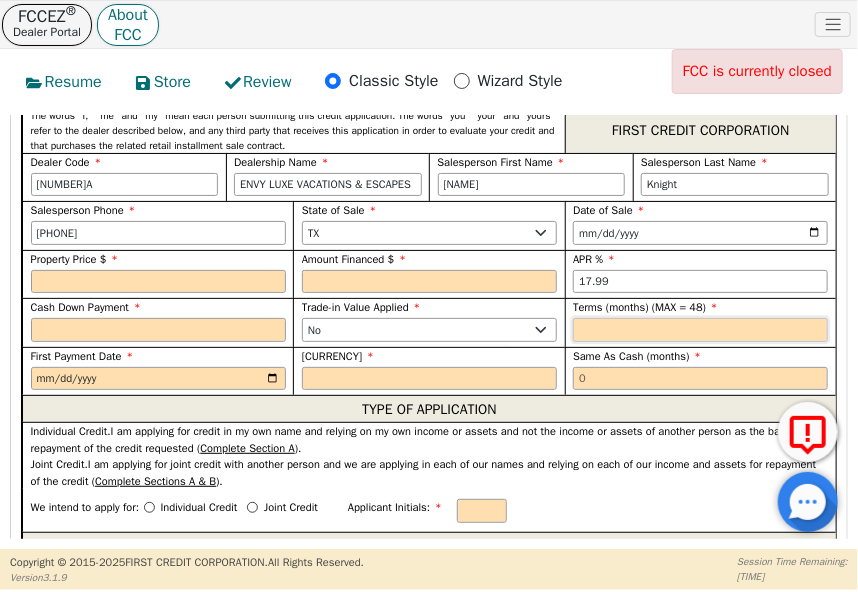 click at bounding box center [700, 330] 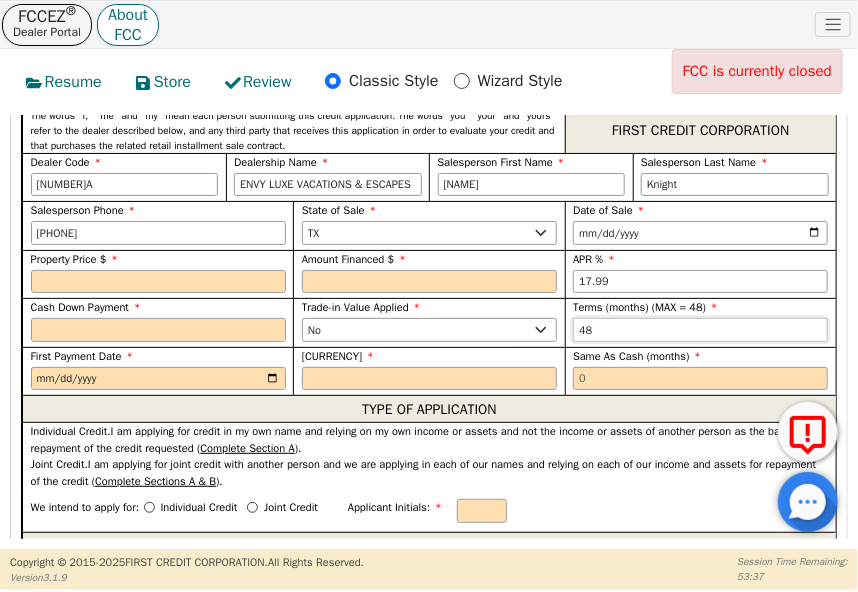 type on "48" 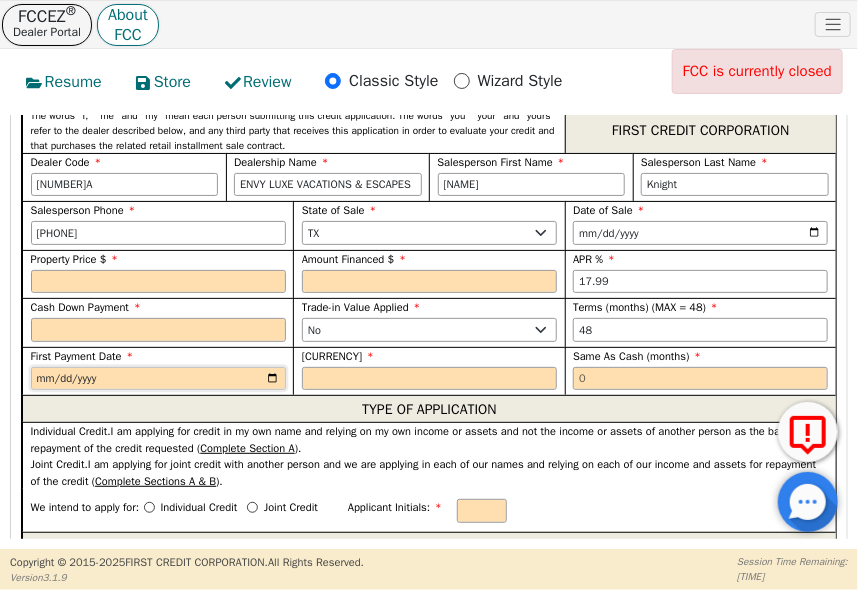 click at bounding box center [158, 379] 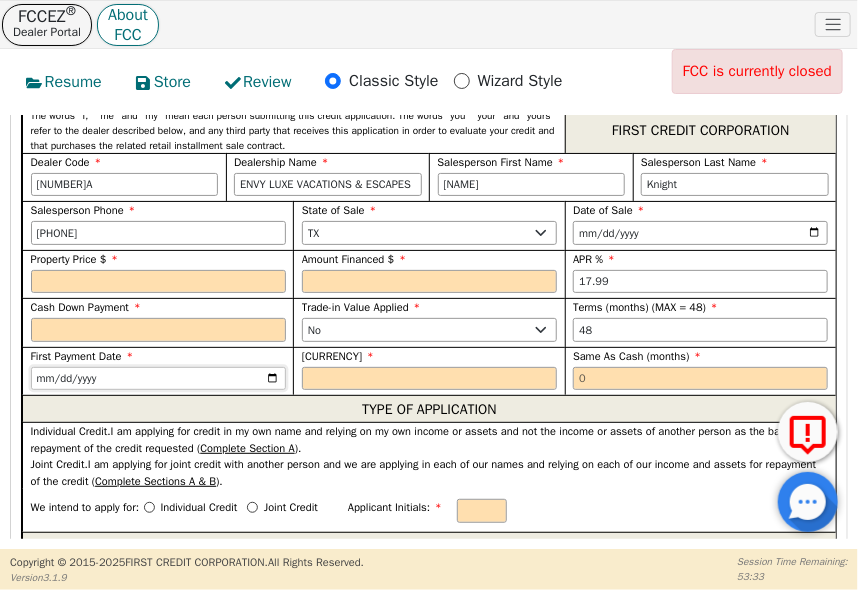 type on "[YYYY]-[MM]-[DD]" 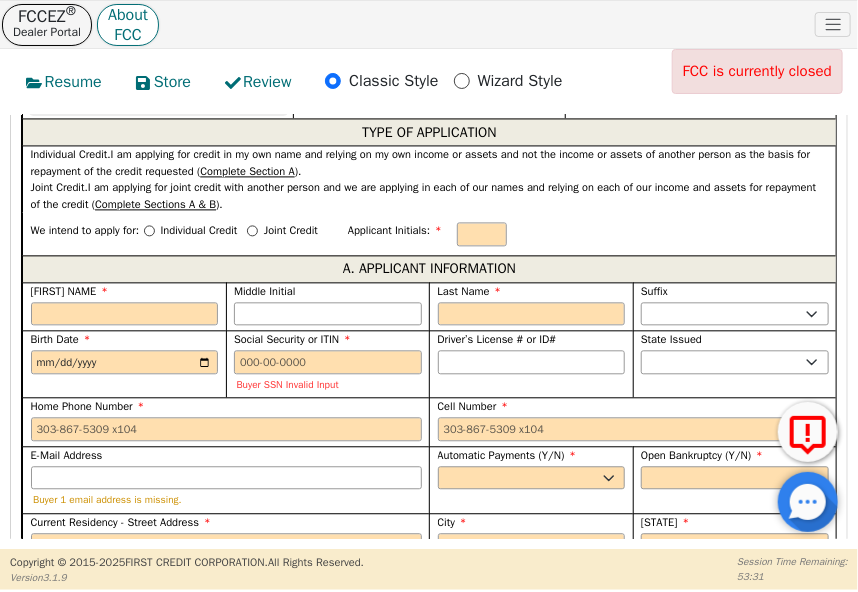 scroll, scrollTop: 1249, scrollLeft: 0, axis: vertical 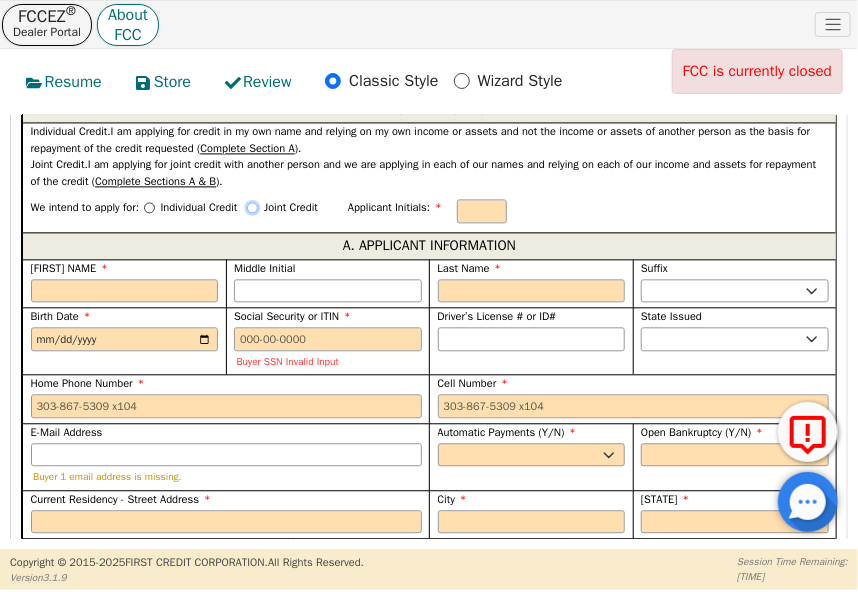 click on "Joint Credit" at bounding box center [252, 207] 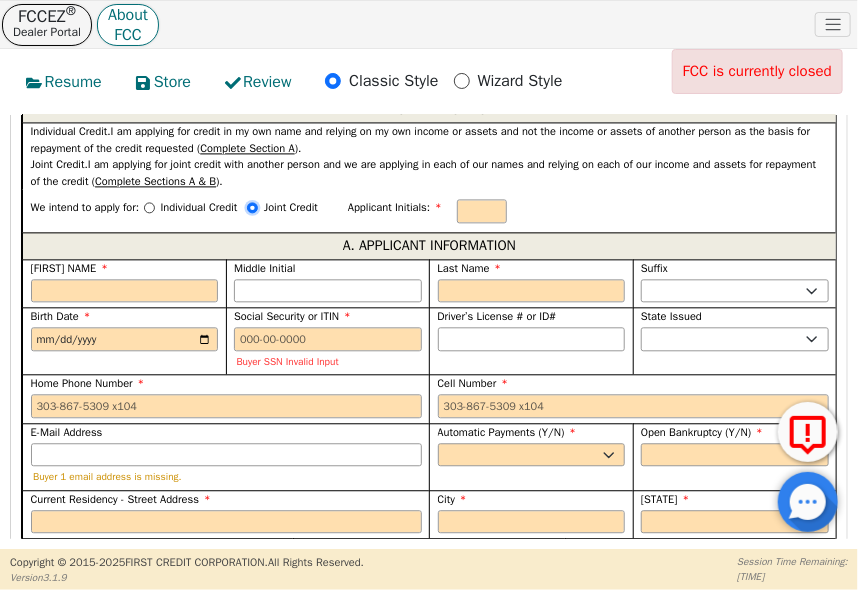 radio on "true" 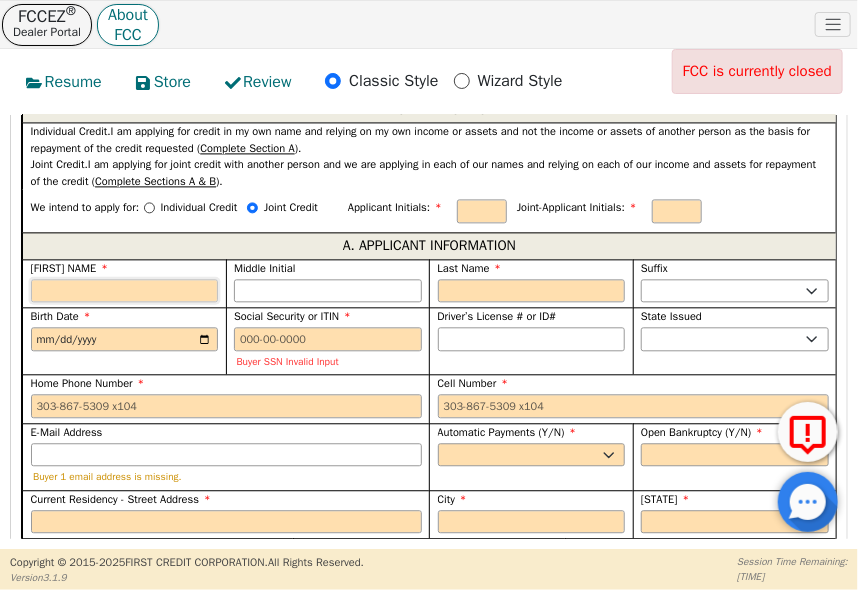 click on "[FIRST] NAME" at bounding box center (125, 291) 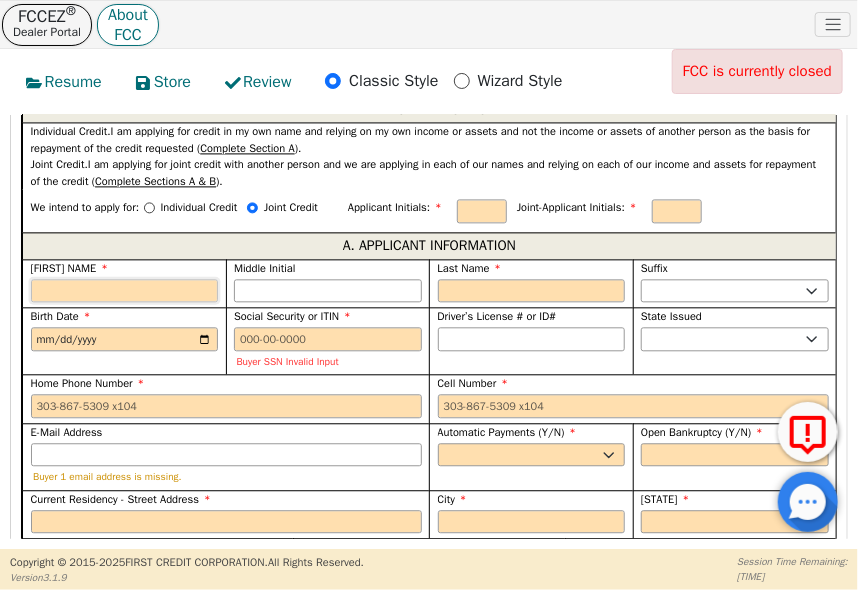 click on "[FIRST] NAME" at bounding box center (125, 291) 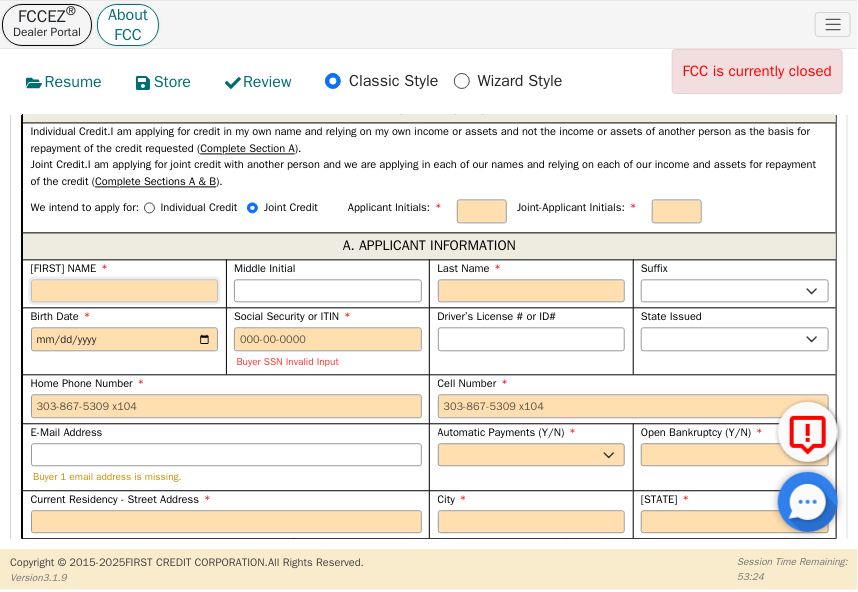 paste on "[FIRST]" 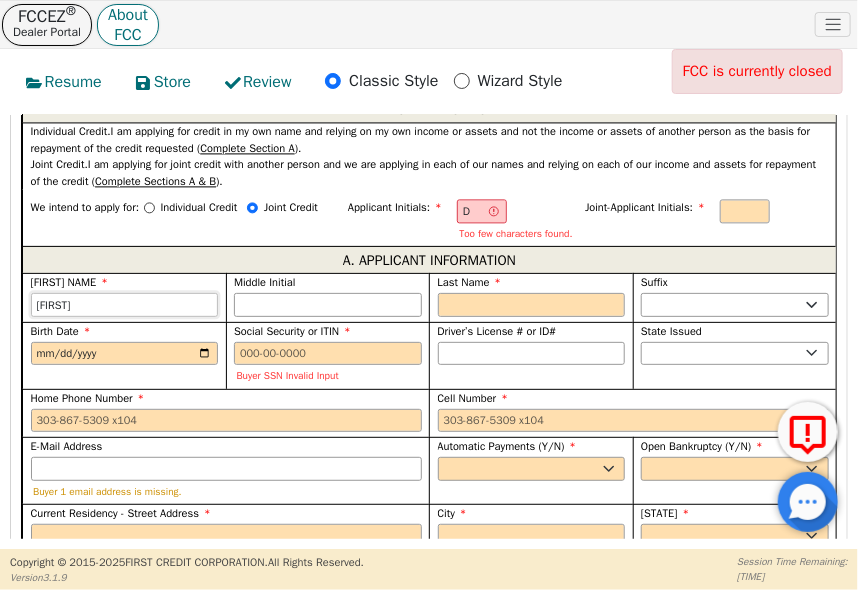 type on "[FIRST]" 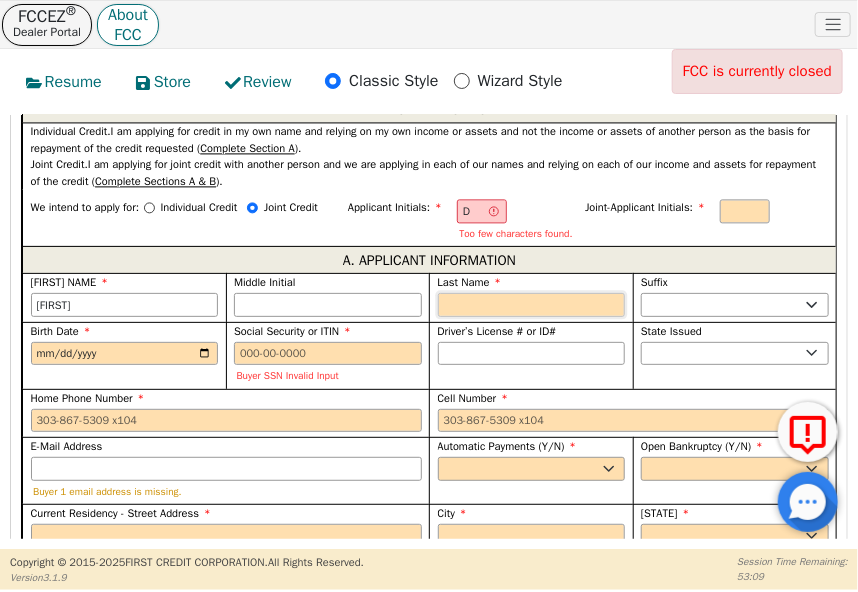 click on "Last Name" at bounding box center [532, 305] 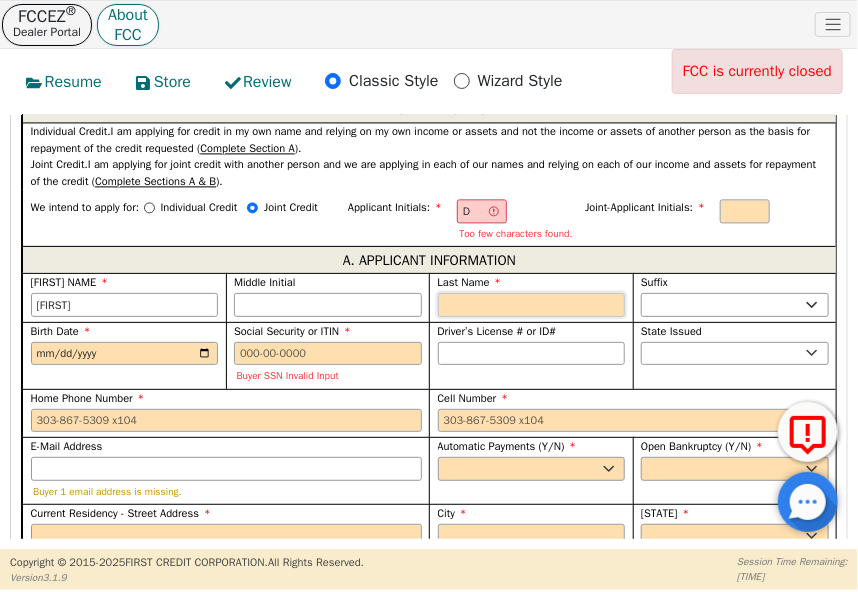 paste on "[LAST]" 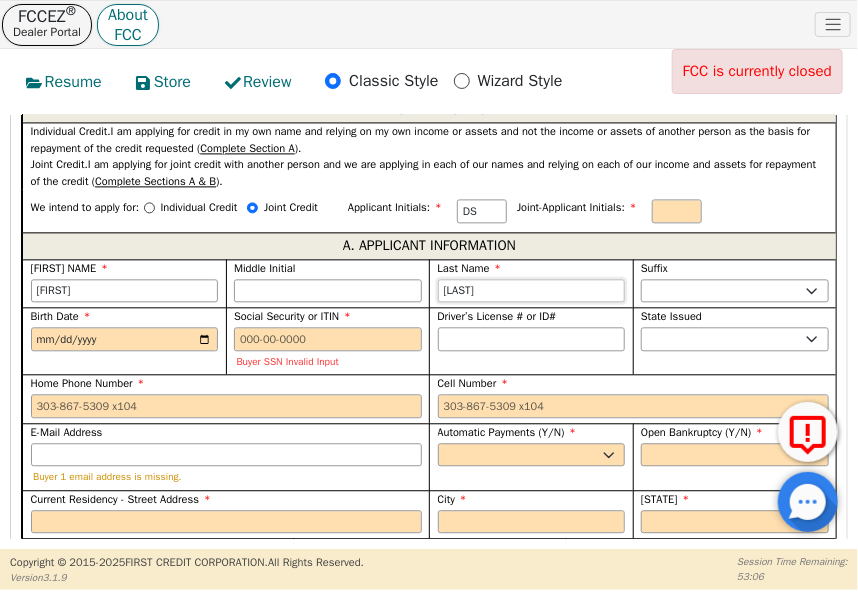 click on "[LAST]" at bounding box center [532, 291] 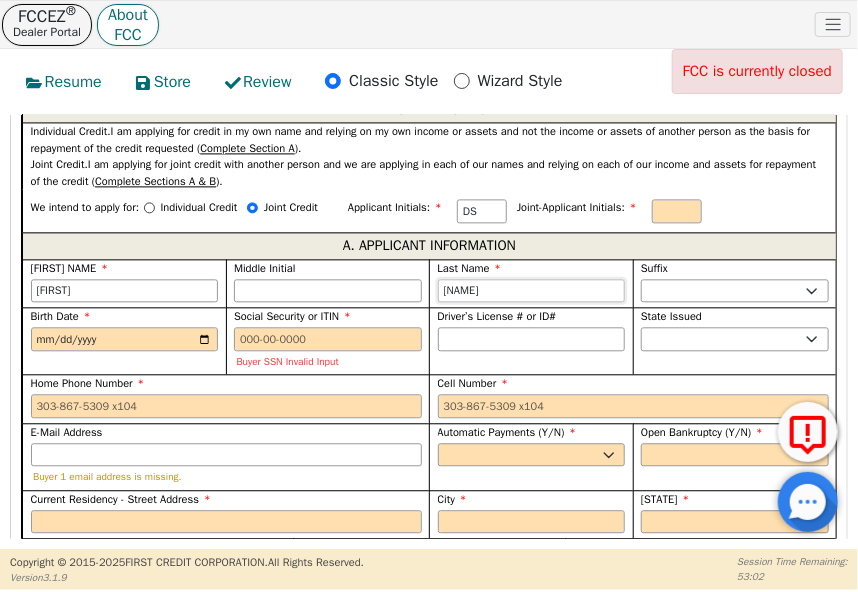 type on "[NAME]" 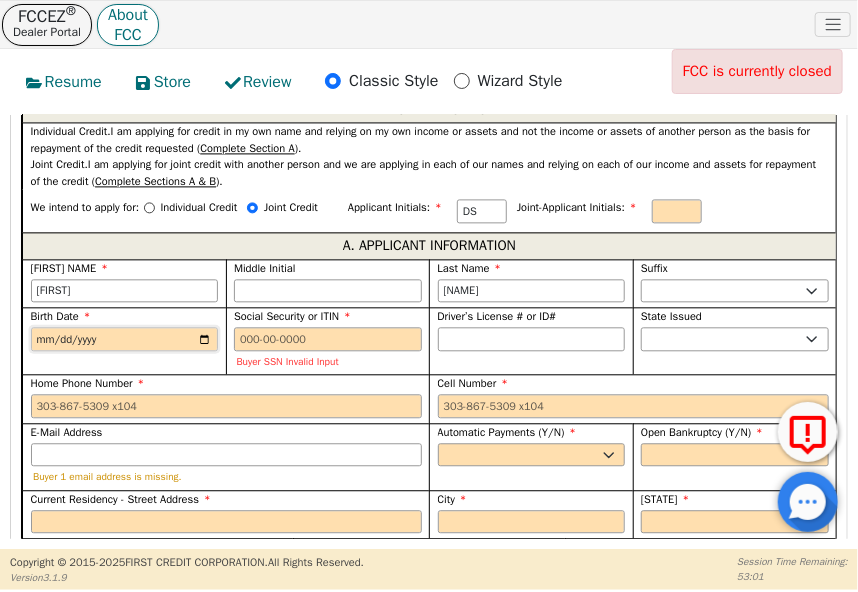 click on "Birth Date" at bounding box center [125, 339] 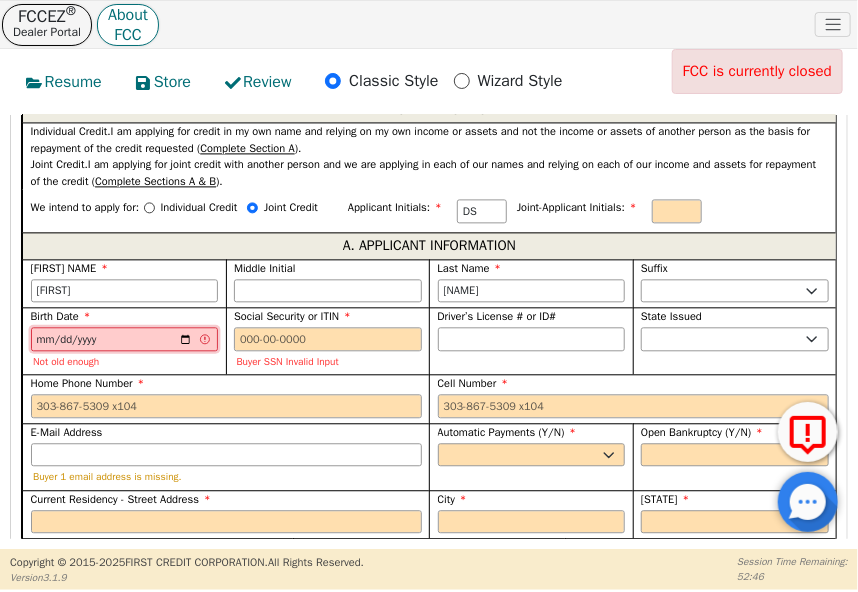click on "[DATE]" at bounding box center (125, 339) 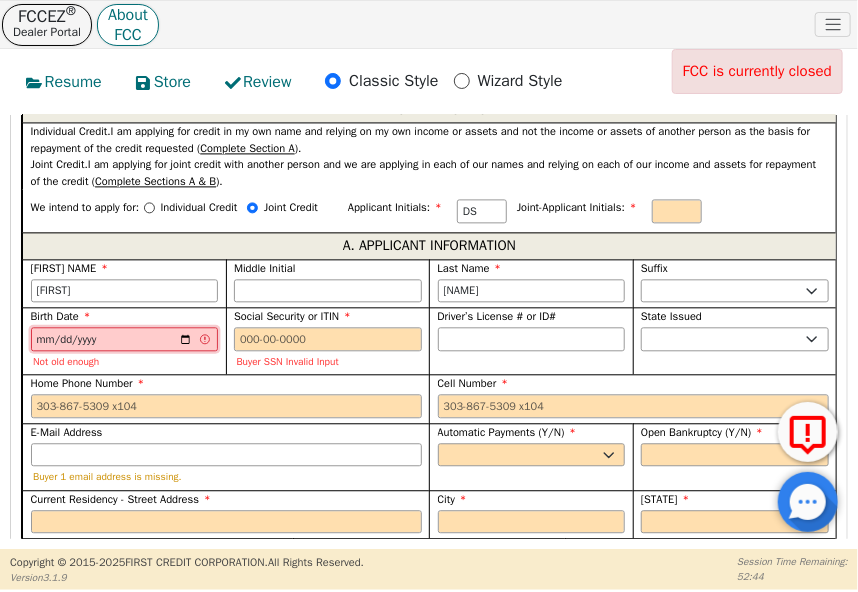 type on "[YYYY]-[MM]-[DD]" 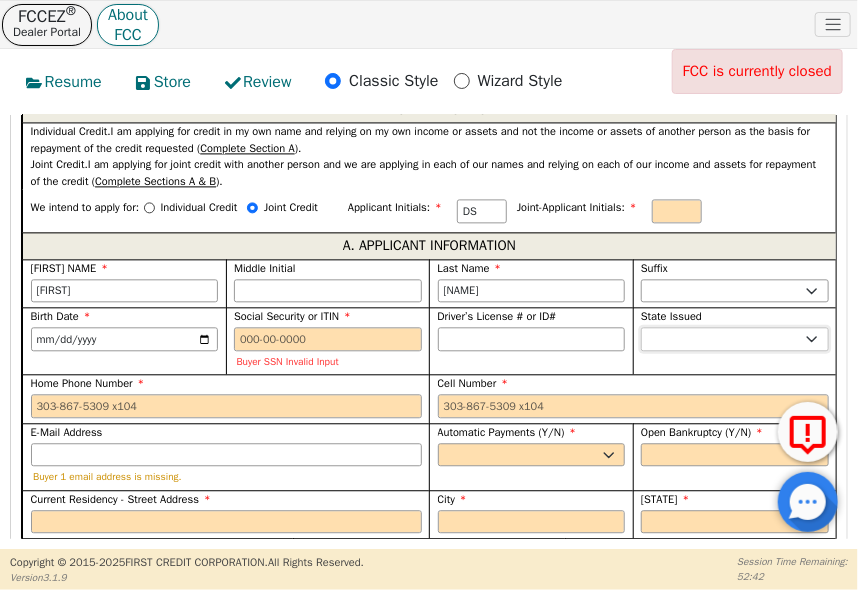 click on "AK AL AR AZ CA CO CT DC DE FL GA HI IA ID IL IN KS KY LA MA MD ME MI MN MO MS MT NC ND NE NH NJ NM NV NY OH OK OR PA SC SD TN TX UT VA VT WA WI WY" at bounding box center (735, 339) 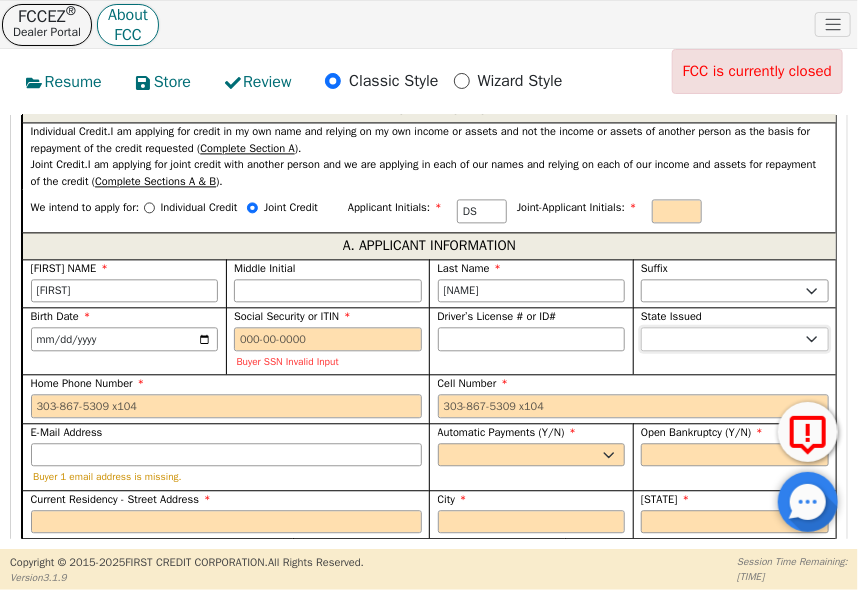 select on "TX" 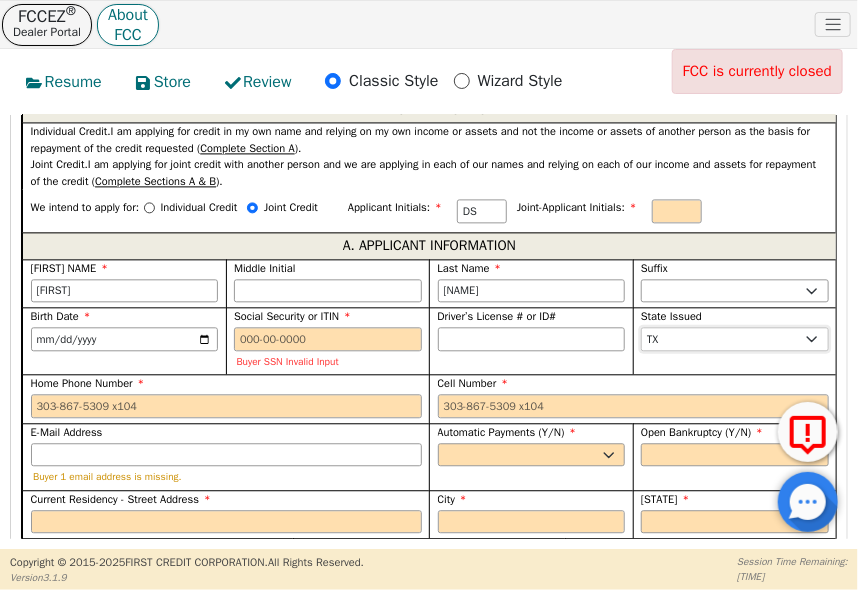 click on "AK AL AR AZ CA CO CT DC DE FL GA HI IA ID IL IN KS KY LA MA MD ME MI MN MO MS MT NC ND NE NH NJ NM NV NY OH OK OR PA SC SD TN TX UT VA VT WA WI WY" at bounding box center (735, 339) 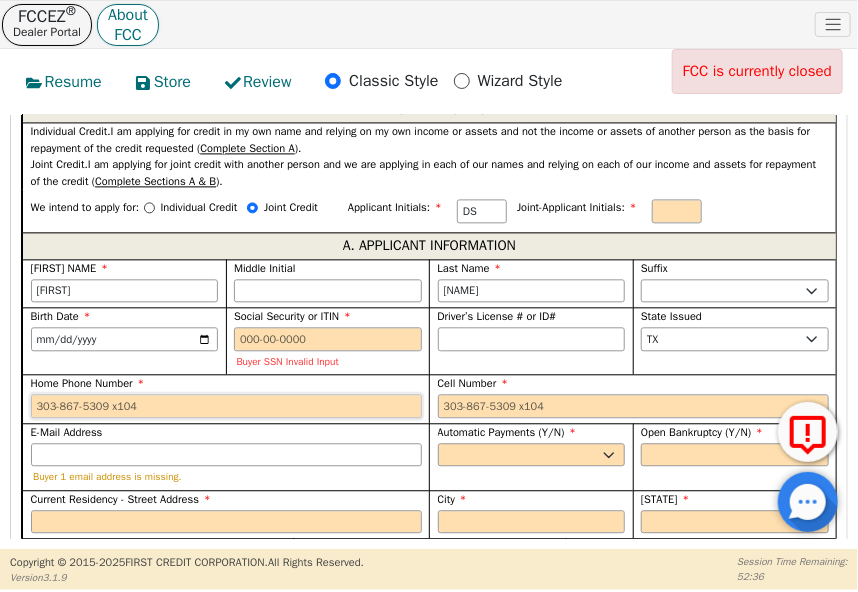 click on "Home Phone Number" at bounding box center [226, 406] 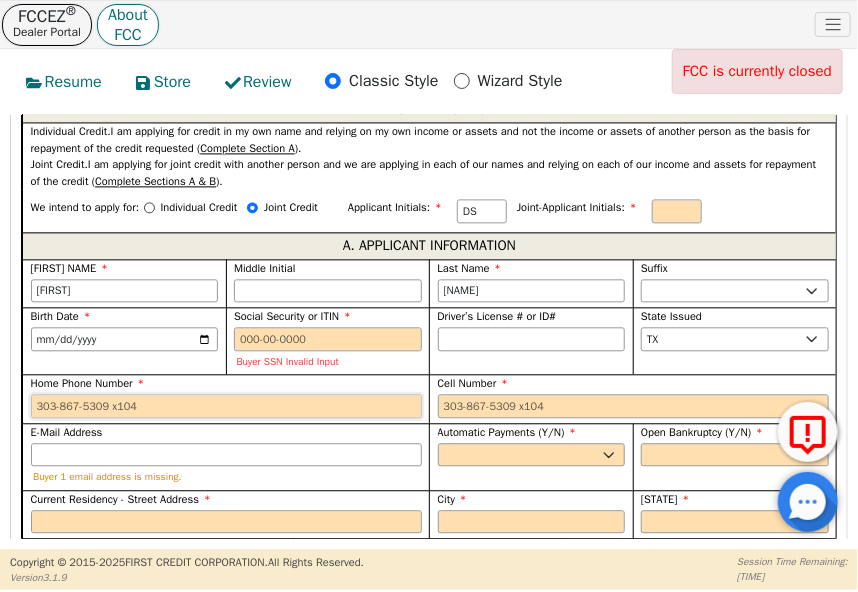 paste on "[PHONE]" 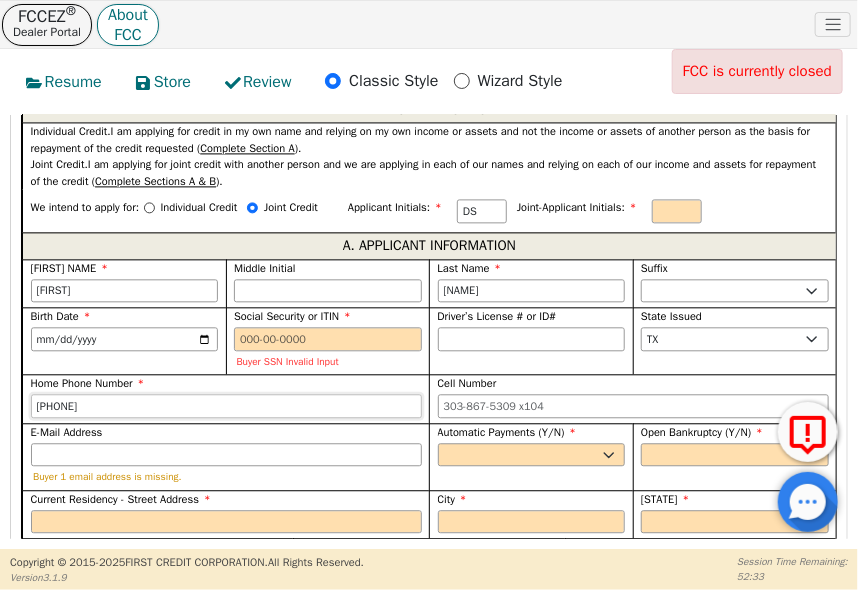 type on "[PHONE]" 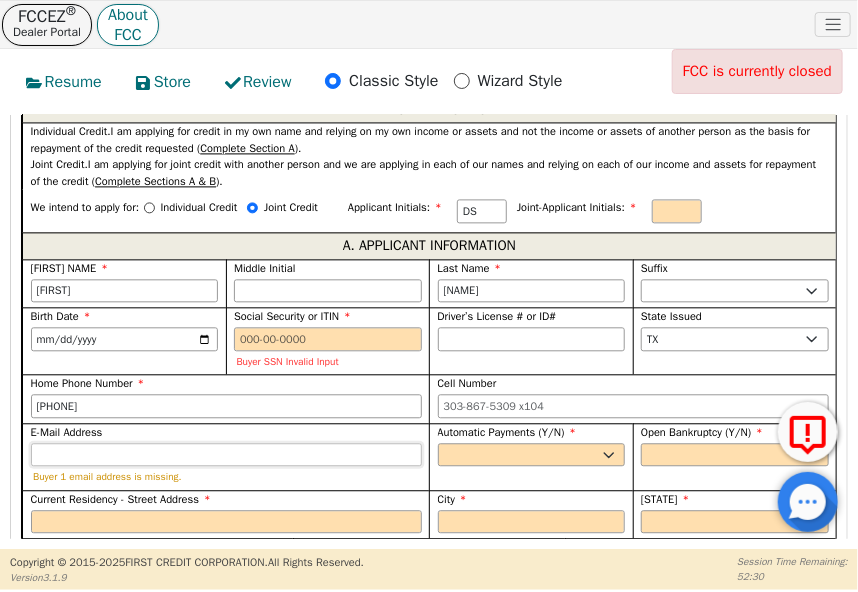 click on "E-Mail Address" at bounding box center [226, 455] 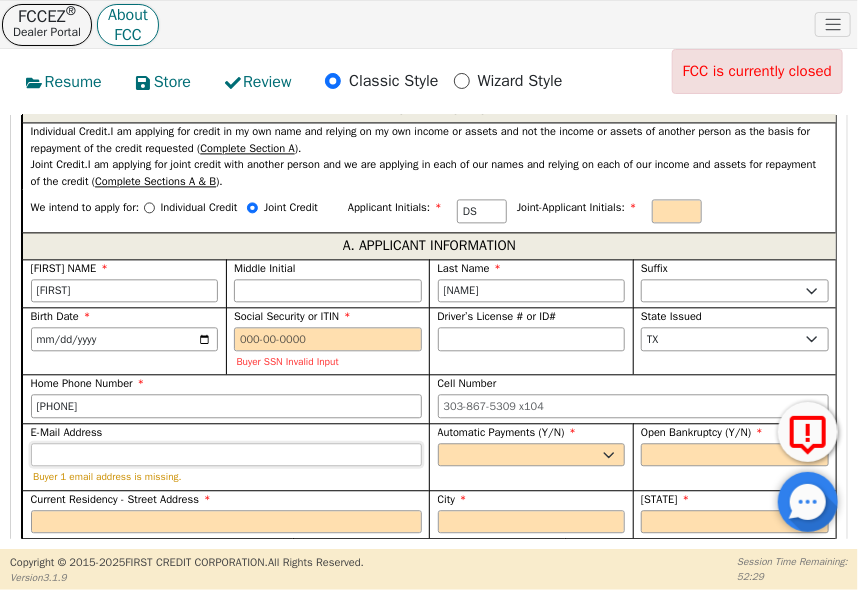 paste on "[USERNAME]@[DOMAIN]" 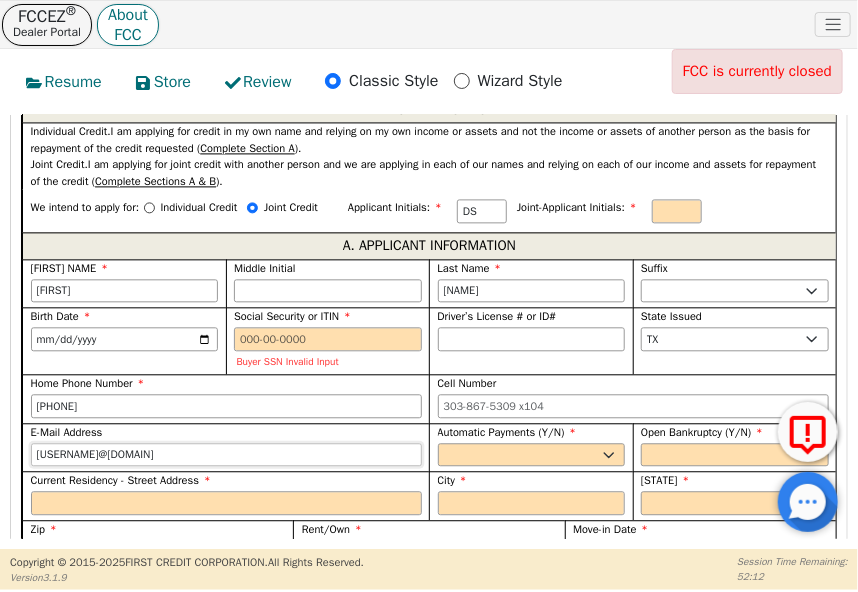 type on "[USERNAME]@[DOMAIN]" 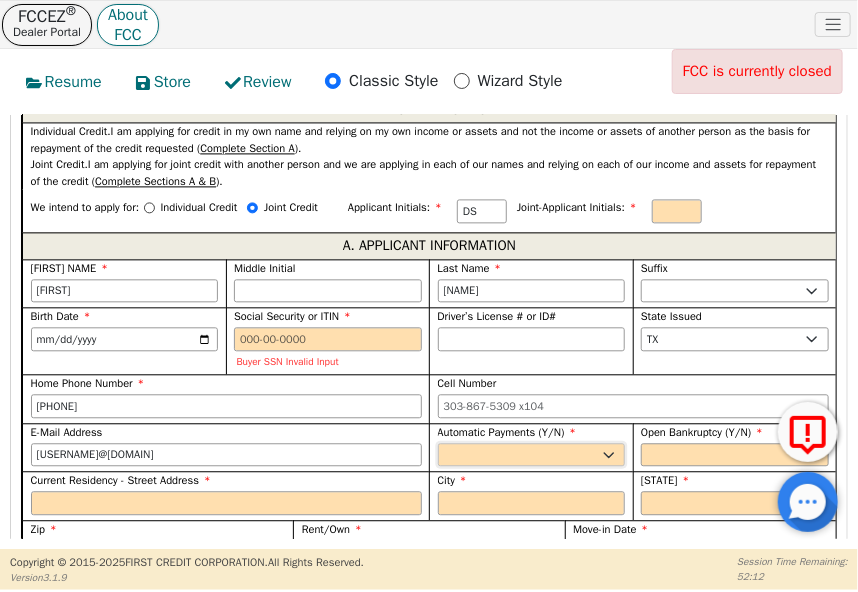 click on "Yes No" at bounding box center (532, 455) 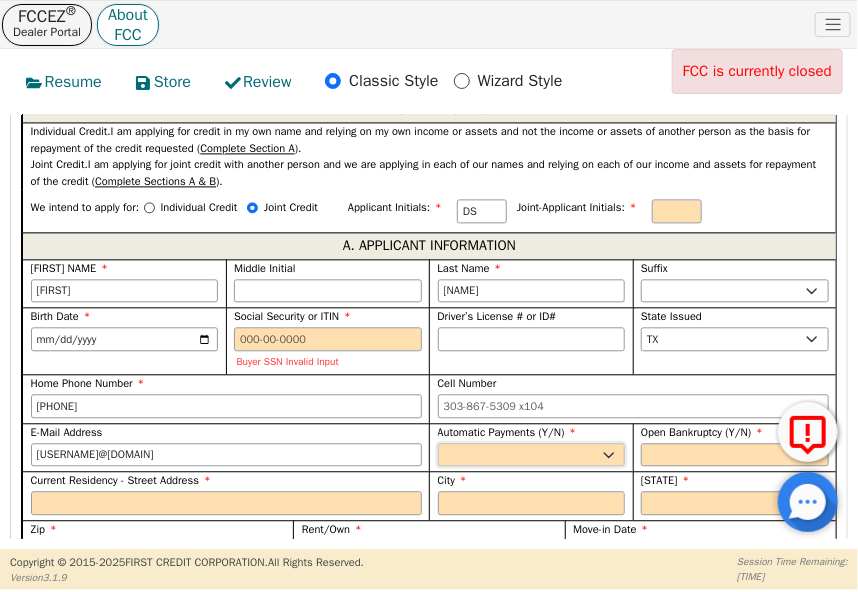 select on "y" 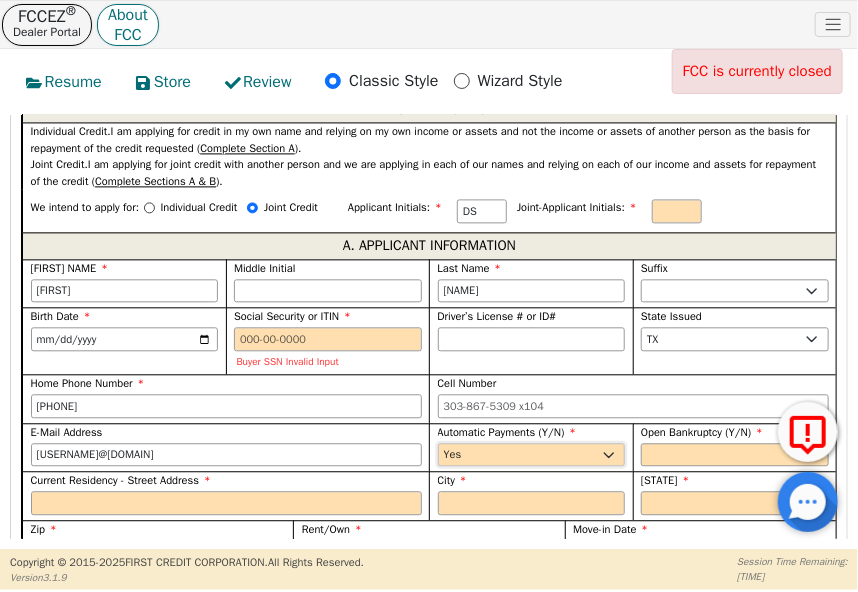click on "Yes No" at bounding box center (532, 455) 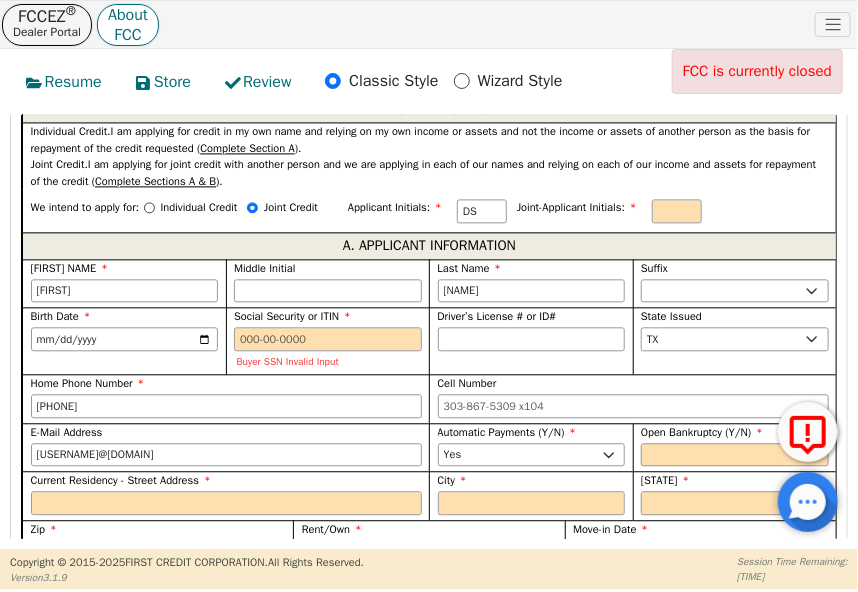 click on "Open Bankruptcy (Y/N) Yes No" at bounding box center [735, 447] 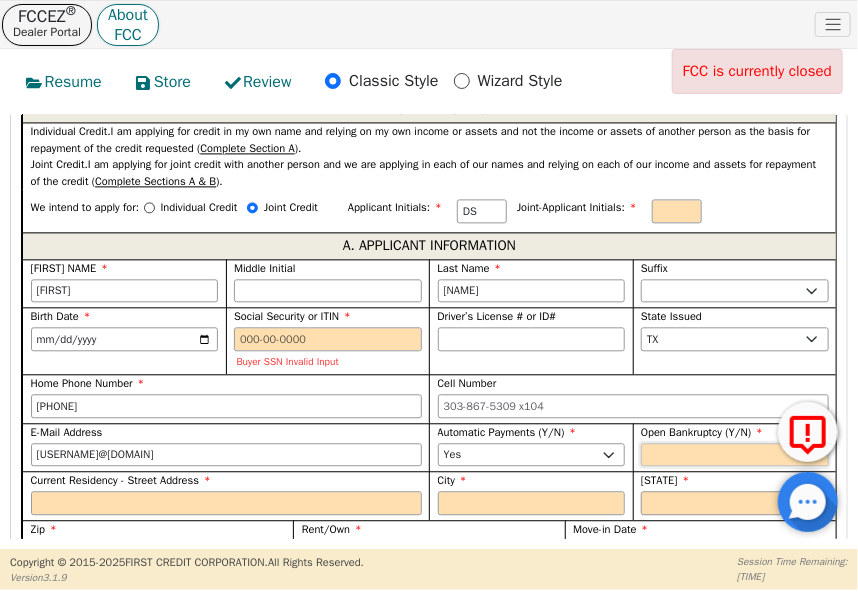 click on "Yes No" at bounding box center [735, 455] 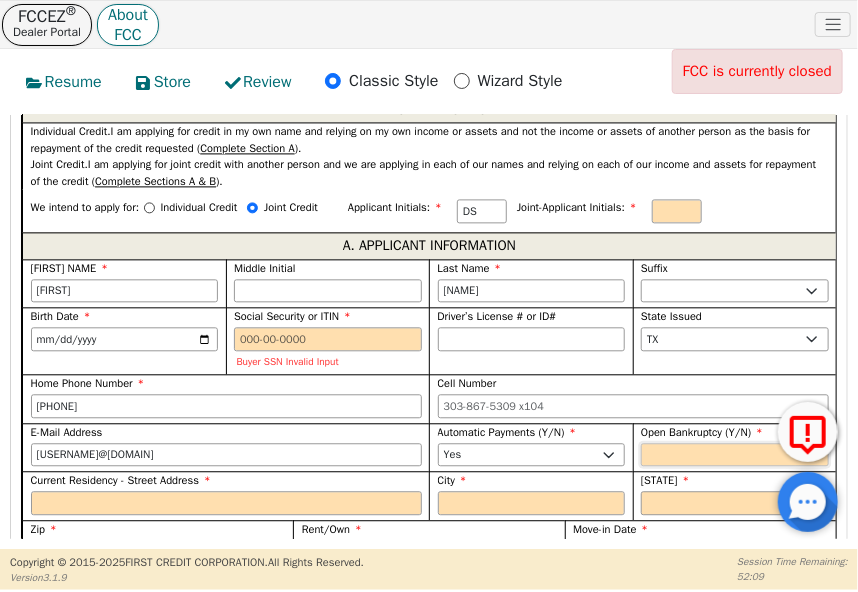 select on "n" 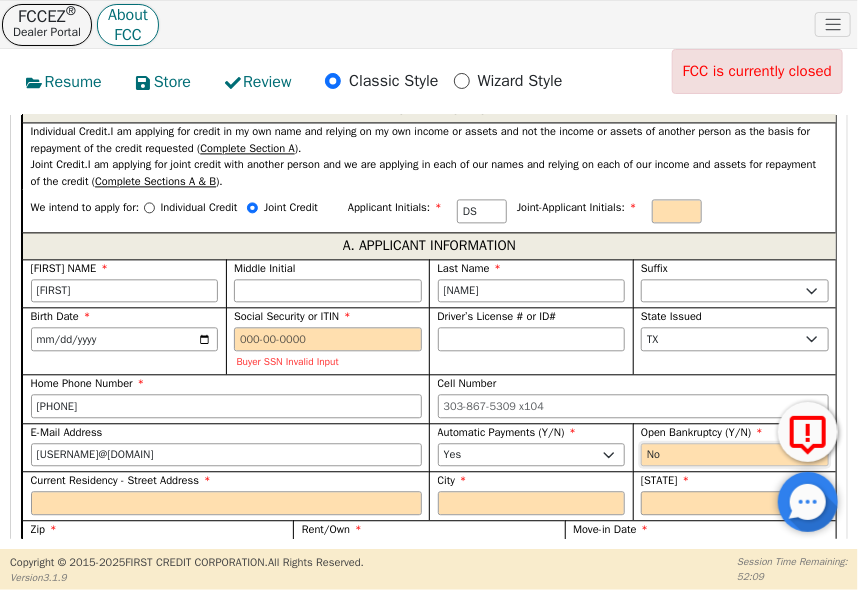 click on "Yes No" at bounding box center [735, 455] 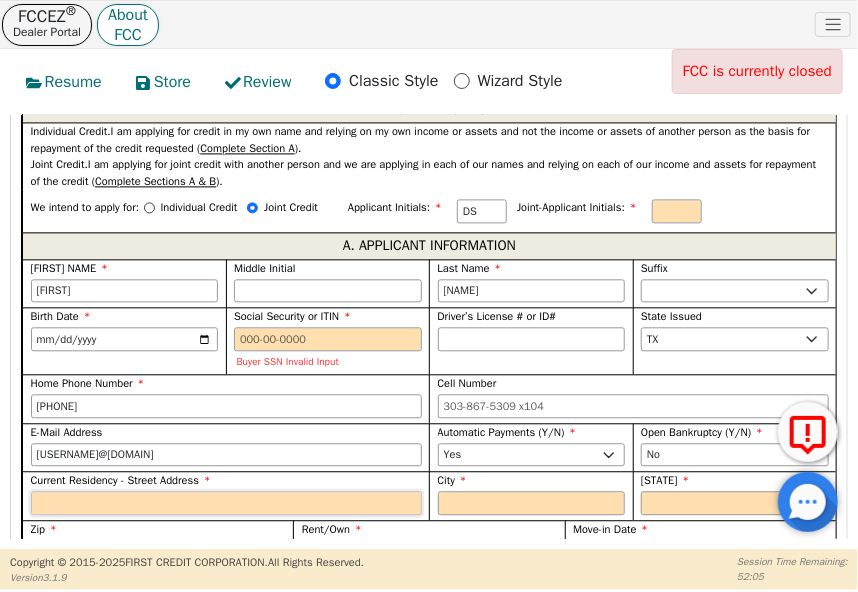 click on "Current Residency - Street Address" at bounding box center (226, 503) 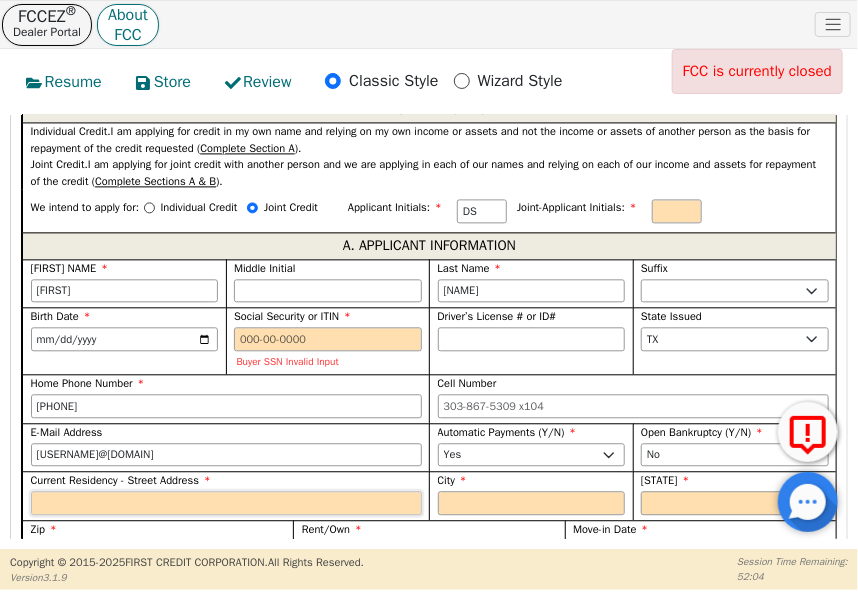 paste on "[NUMBER] [STREET]" 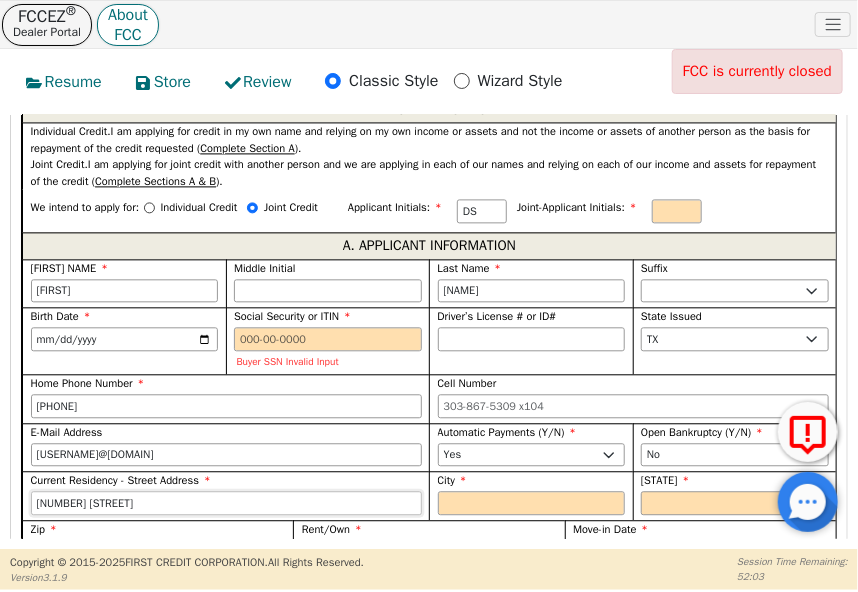 type on "[NUMBER] [STREET]" 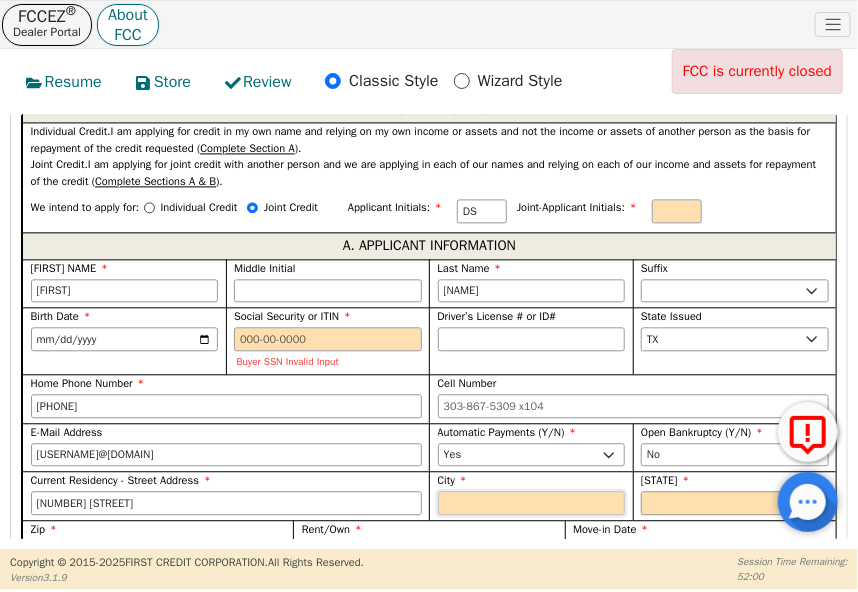 click on "City" at bounding box center (532, 503) 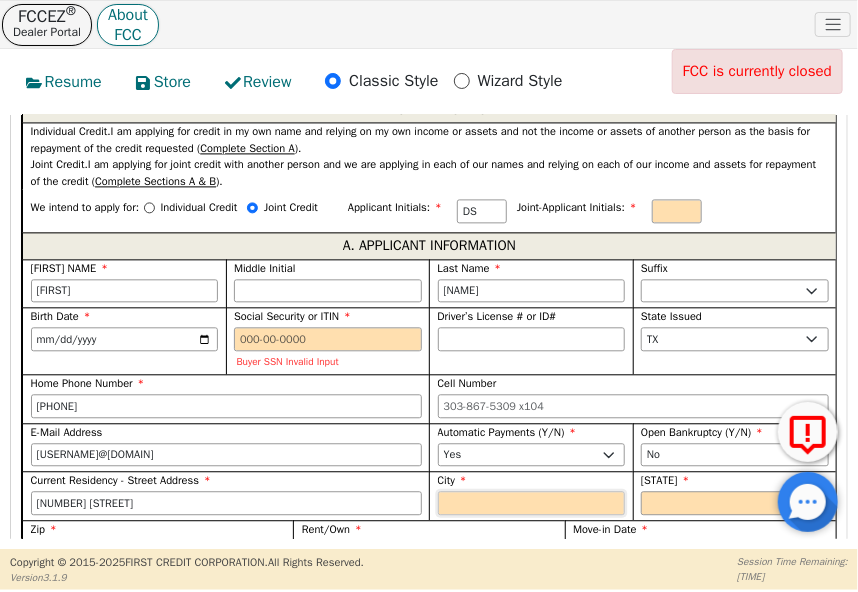 paste on "[FIRST]" 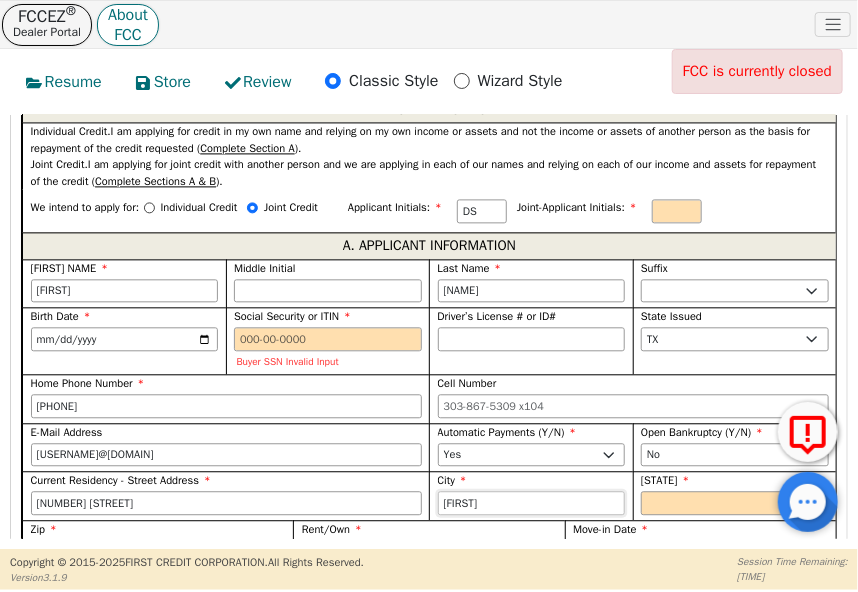 type on "[FIRST]" 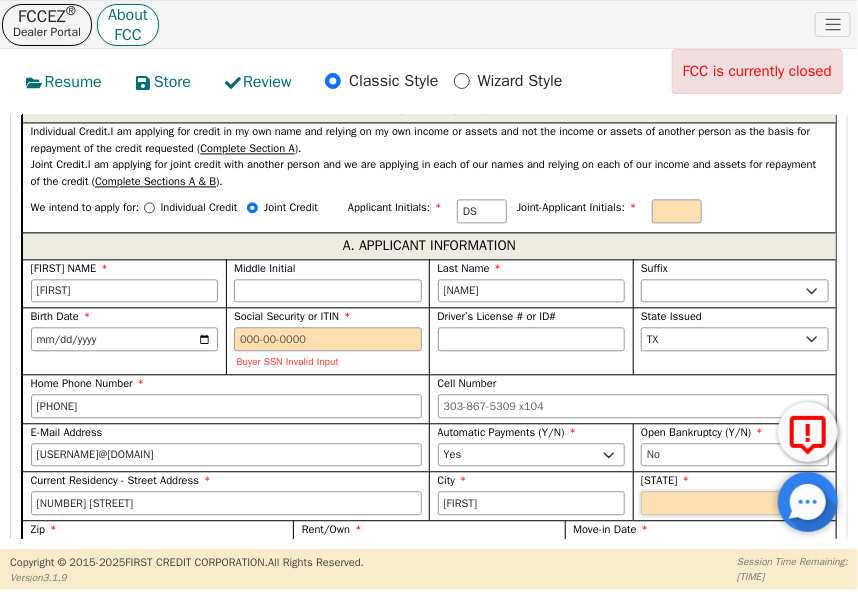 click on "AK AL AR AZ CA CO CT DC DE FL GA HI IA ID IL IN KS KY LA MA MD ME MI MN MO MS MT NC ND NE NH NJ NM NV NY OH OK OR PA SC SD TN TX UT VA VT WA WI WY" at bounding box center (735, 503) 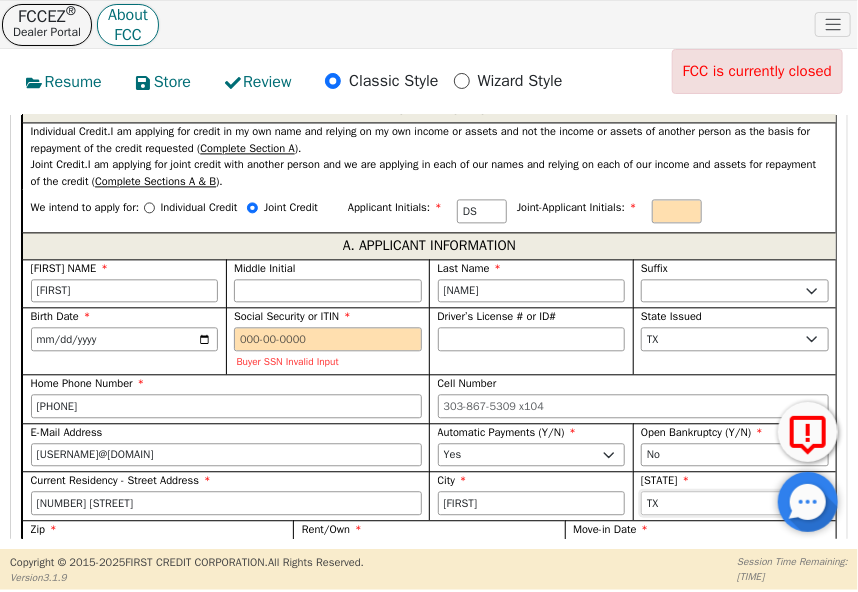 click on "AK AL AR AZ CA CO CT DC DE FL GA HI IA ID IL IN KS KY LA MA MD ME MI MN MO MS MT NC ND NE NH NJ NM NV NY OH OK OR PA SC SD TN TX UT VA VT WA WI WY" at bounding box center (735, 503) 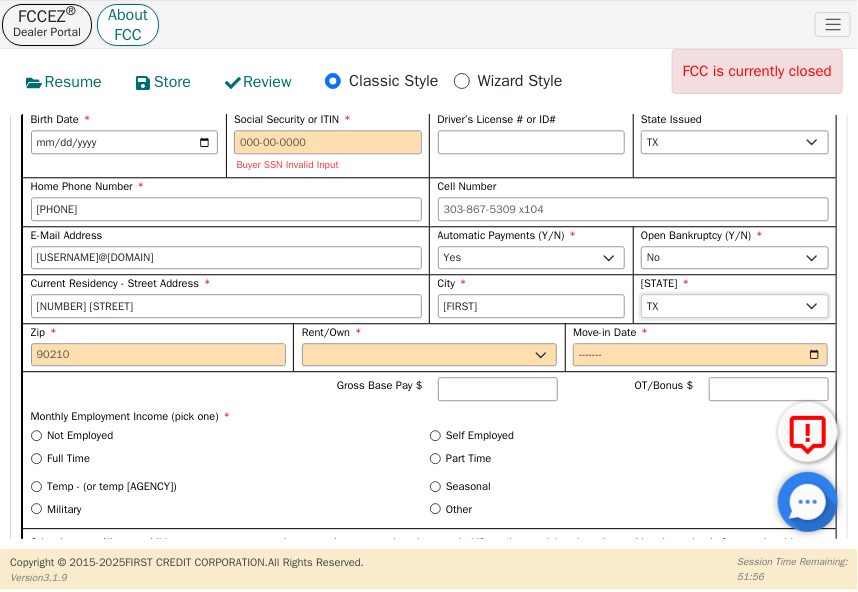 scroll, scrollTop: 1449, scrollLeft: 0, axis: vertical 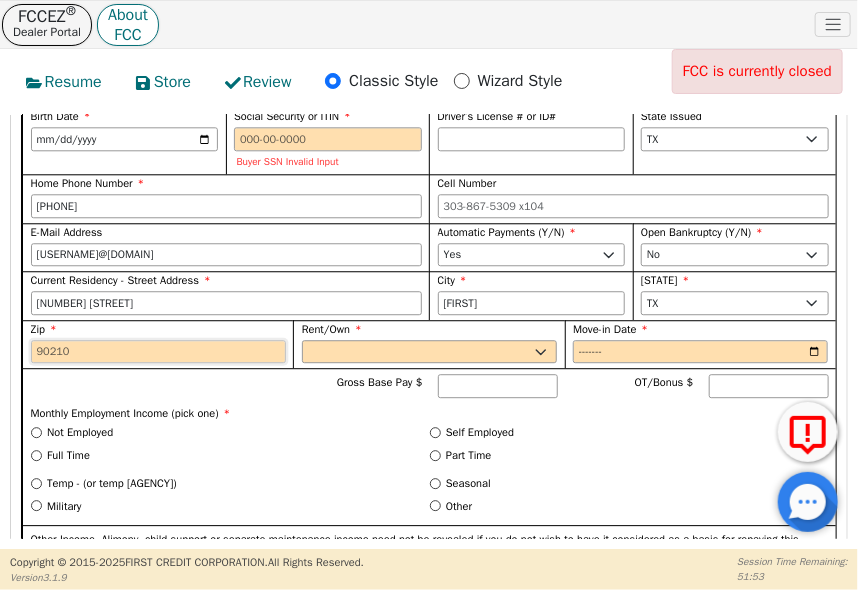 click on "Zip" at bounding box center [158, 352] 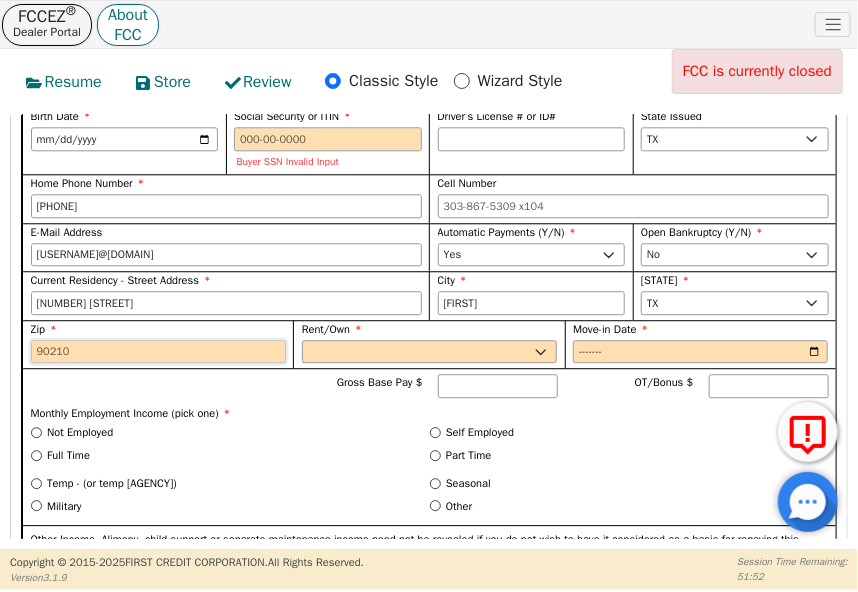 paste on "[ZIP]" 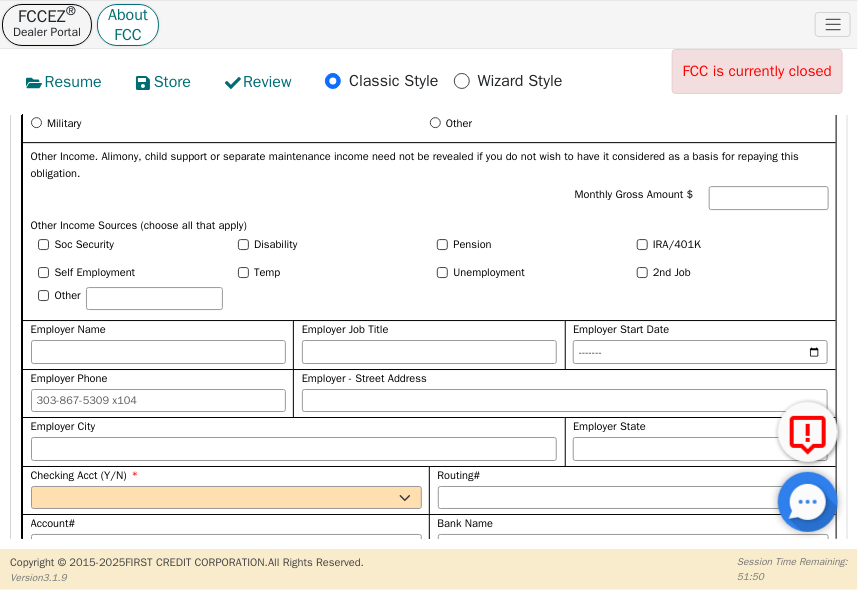 scroll, scrollTop: 1949, scrollLeft: 0, axis: vertical 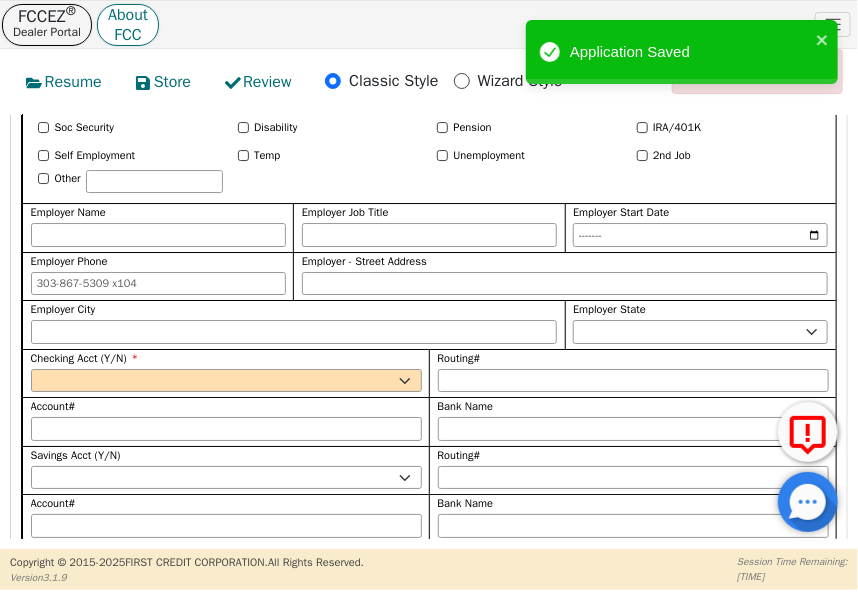 type on "[ZIP]" 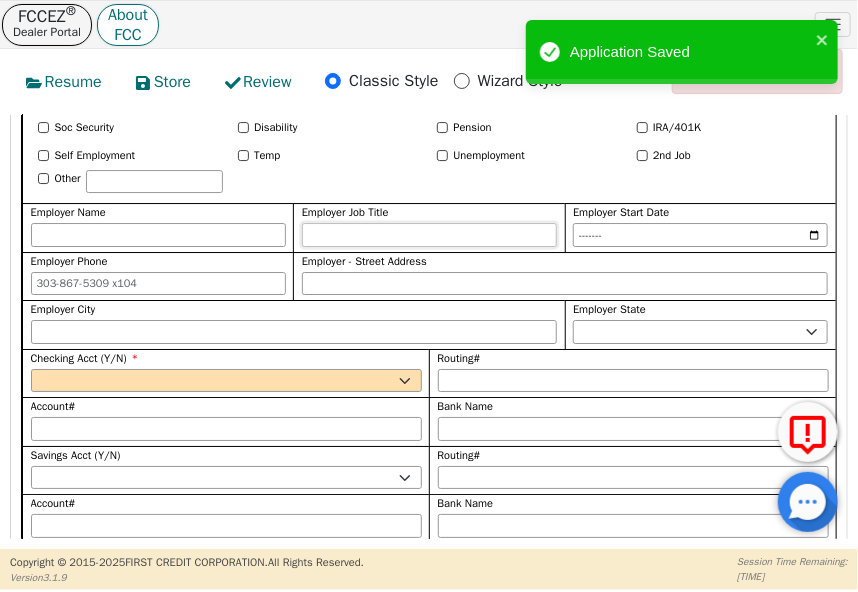 click on "Employer Job Title" at bounding box center [429, 235] 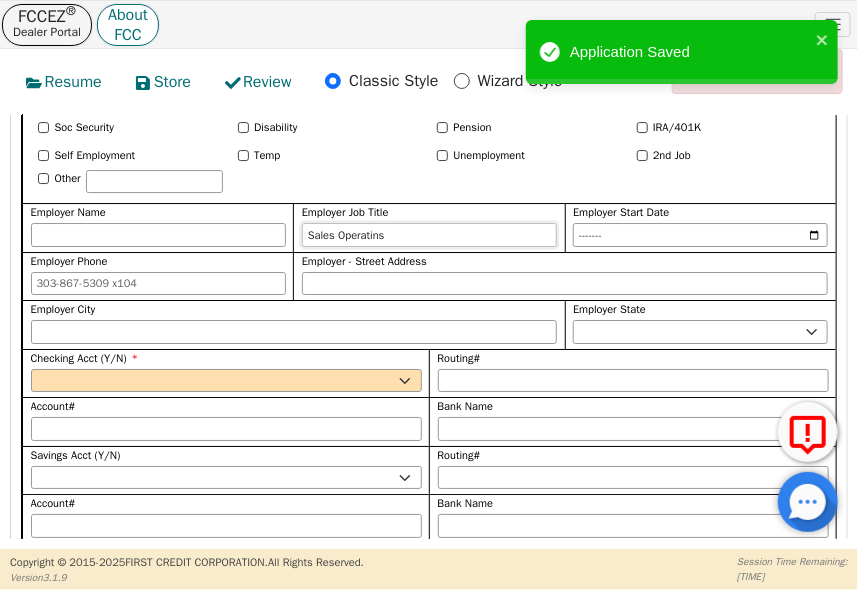 type on "Sales Operatins" 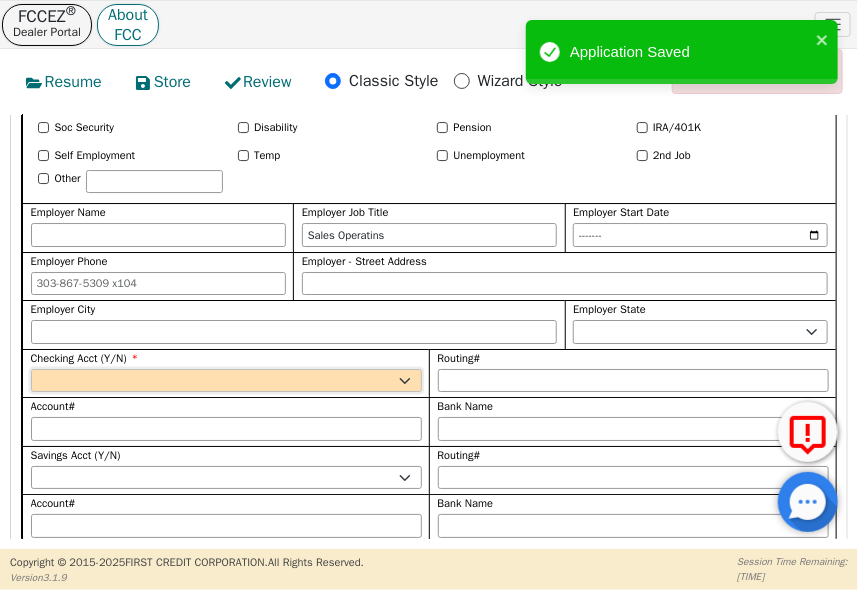 click on "Yes No" at bounding box center (226, 381) 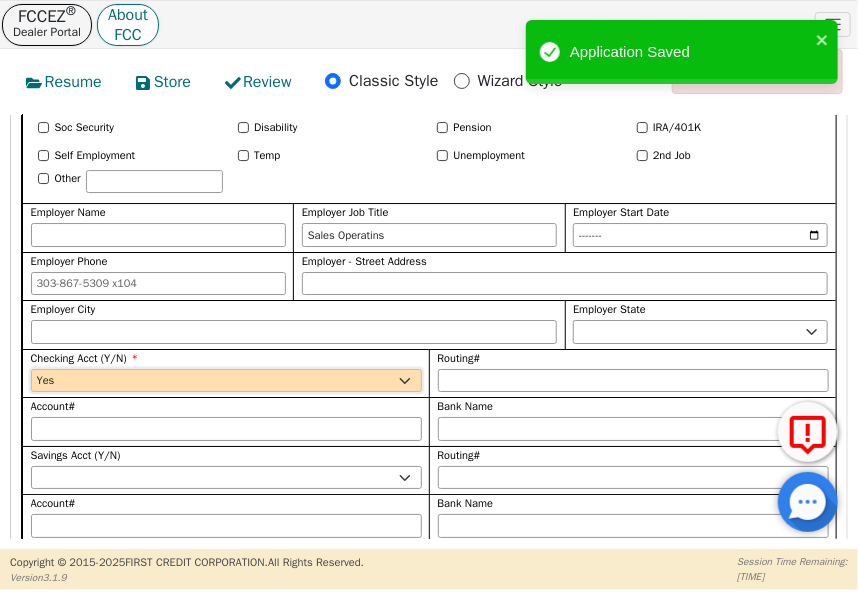 click on "Yes No" at bounding box center (226, 381) 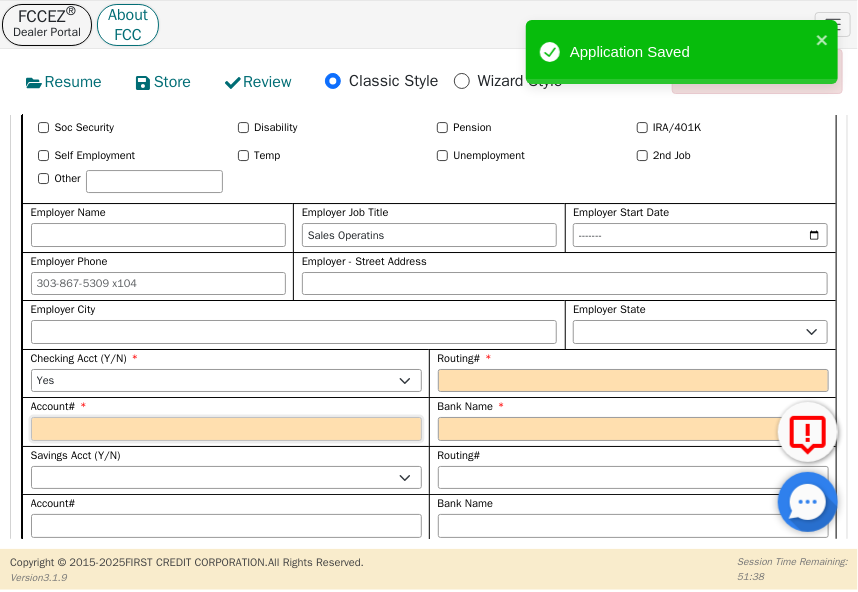 click on "Account#" at bounding box center [226, 429] 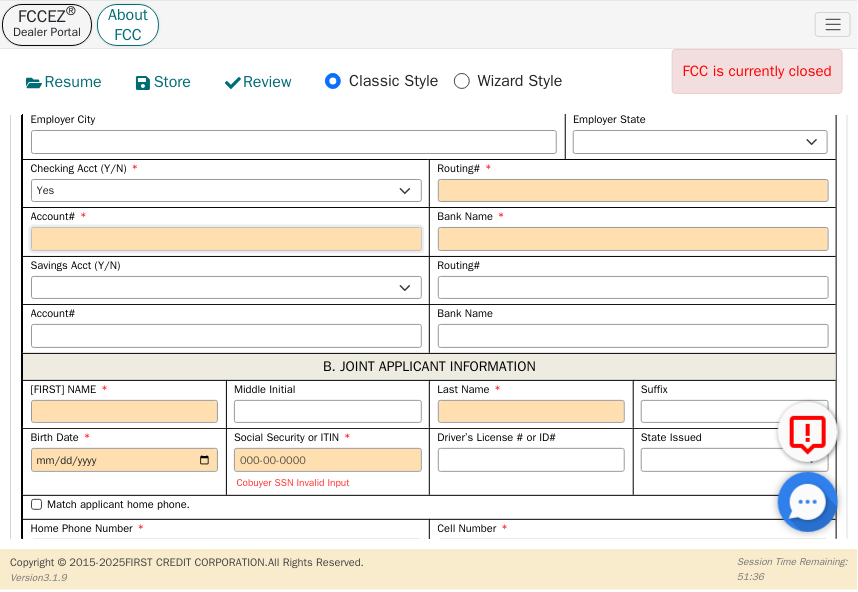 scroll, scrollTop: 2149, scrollLeft: 0, axis: vertical 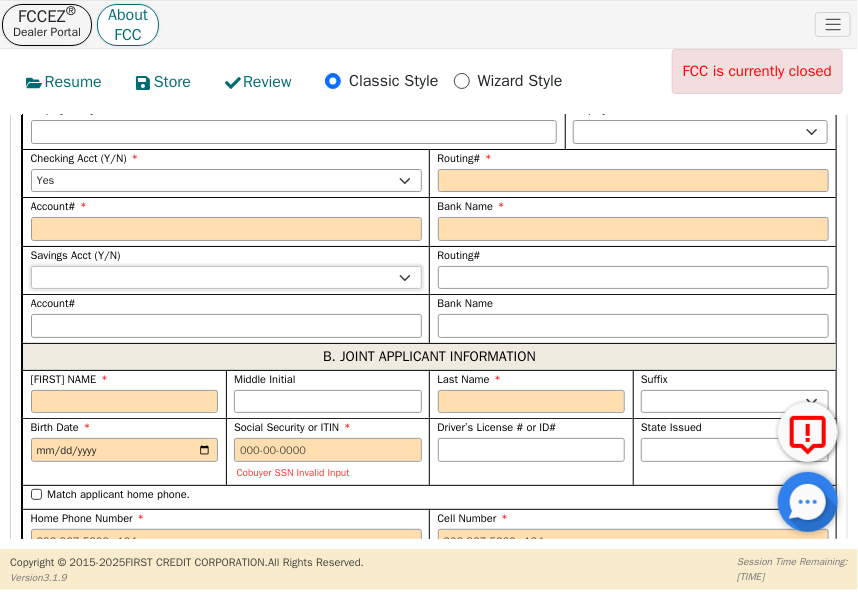click on "Yes No" at bounding box center [226, 278] 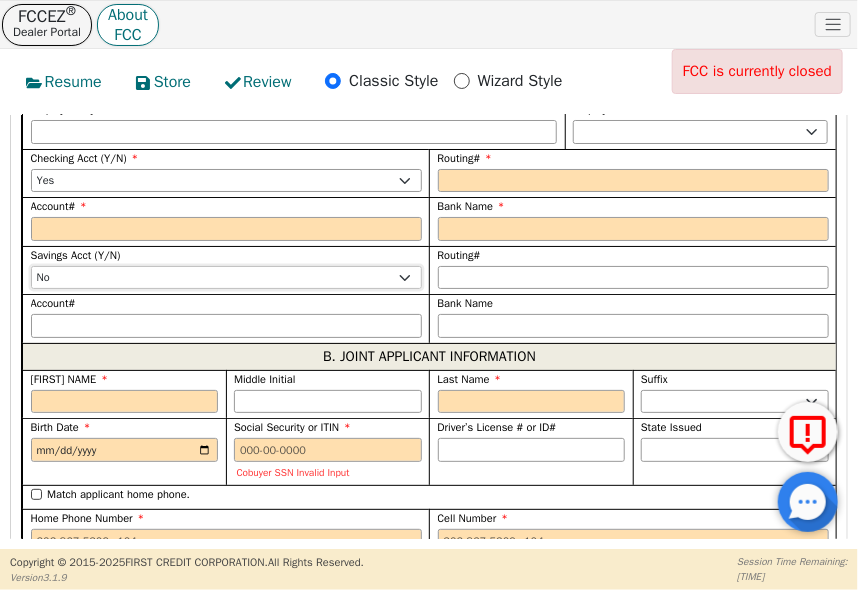 click on "Yes No" at bounding box center [226, 278] 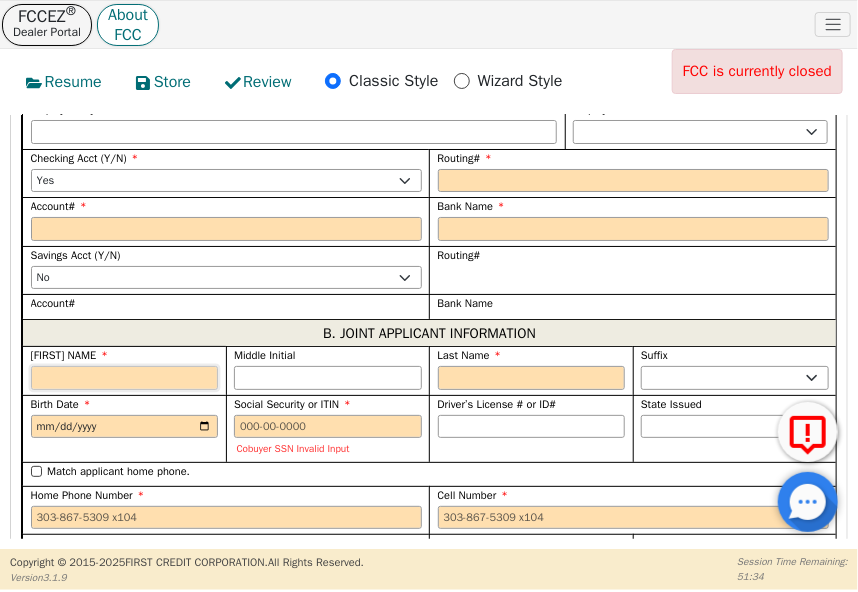click on "[FIRST] NAME" at bounding box center (125, 378) 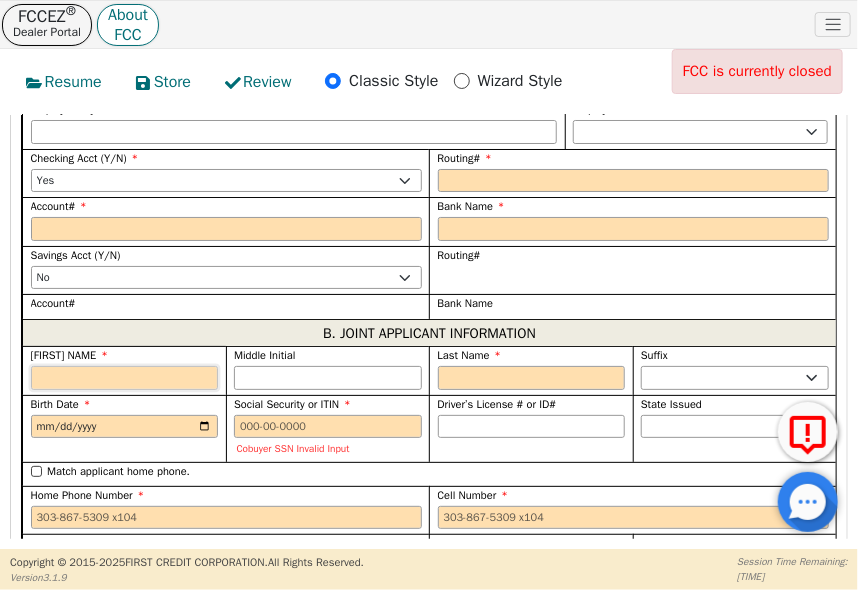 click on "[FIRST] NAME" at bounding box center (125, 378) 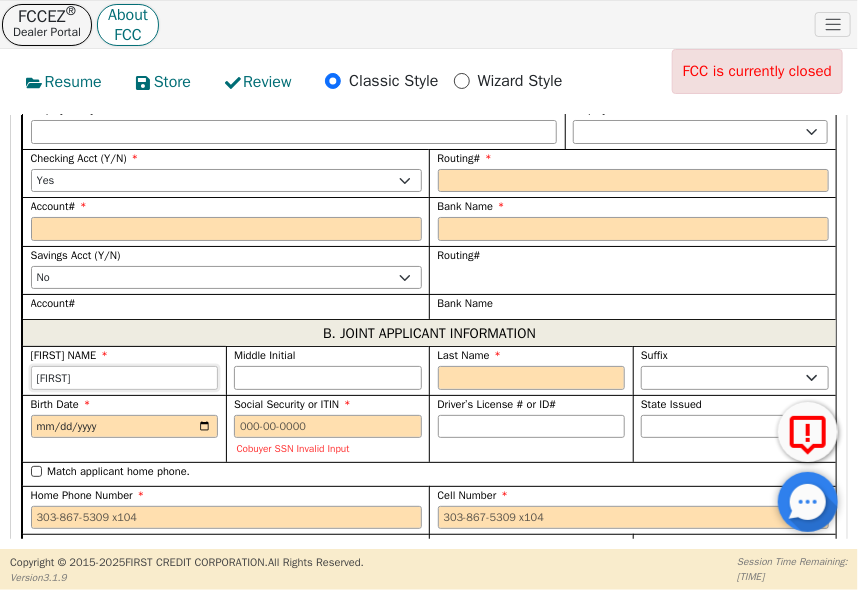 type on "[FIRST]" 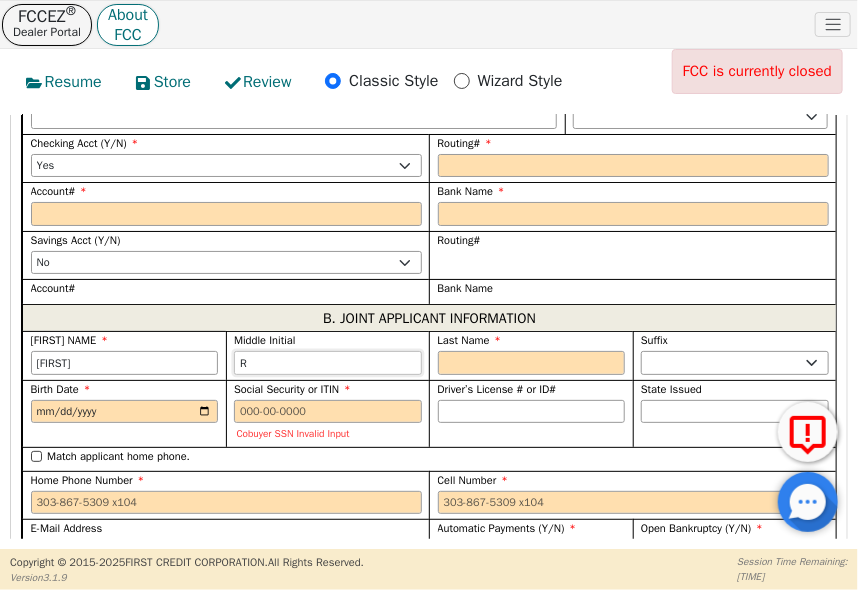 scroll, scrollTop: 2149, scrollLeft: 0, axis: vertical 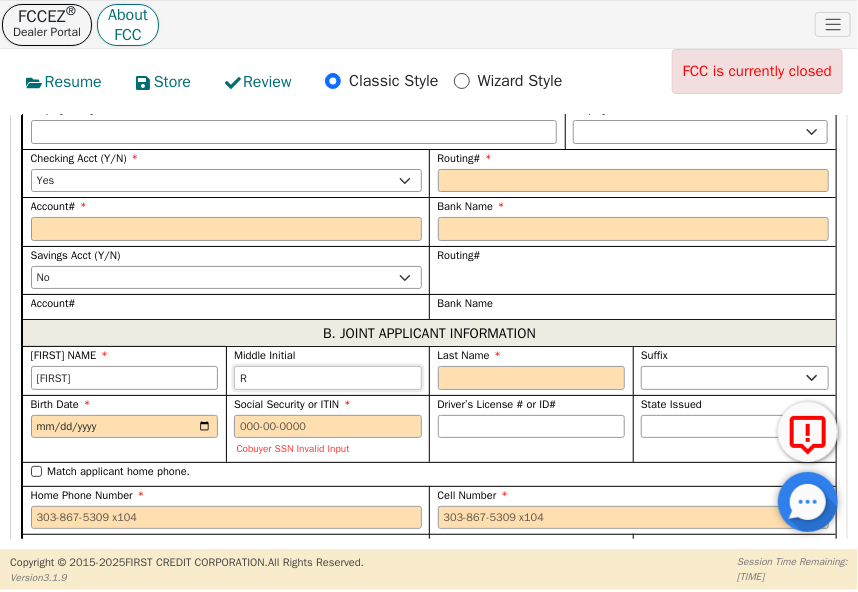 type on "R" 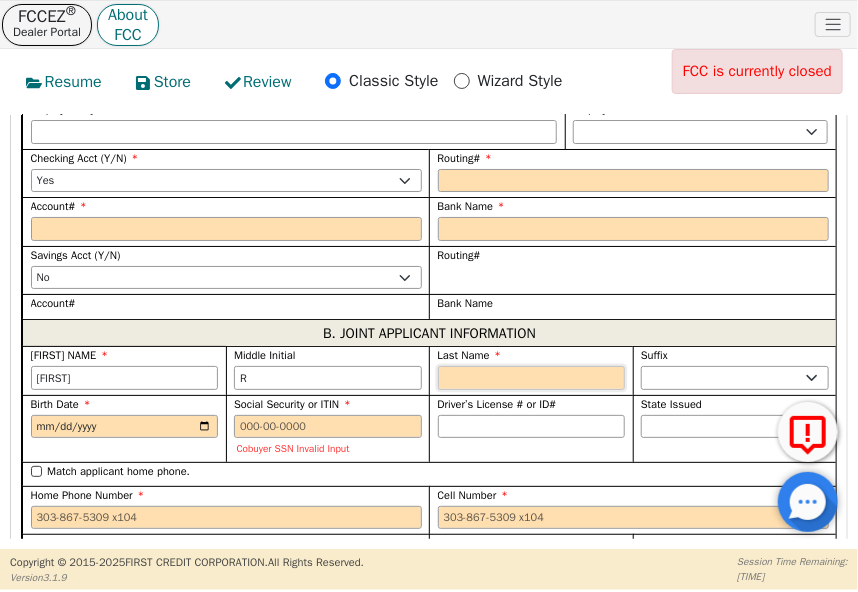 click on "Last Name" at bounding box center (532, 378) 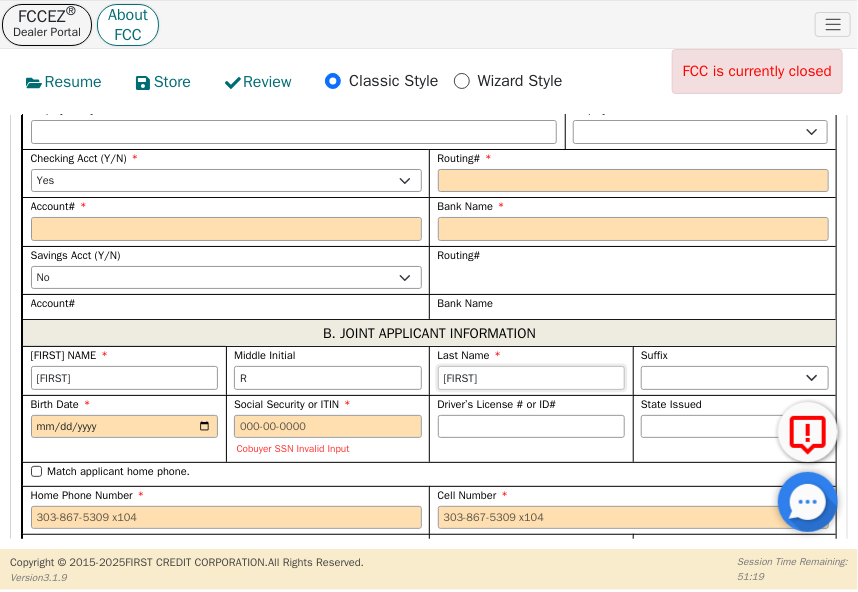 type on "[FIRST]" 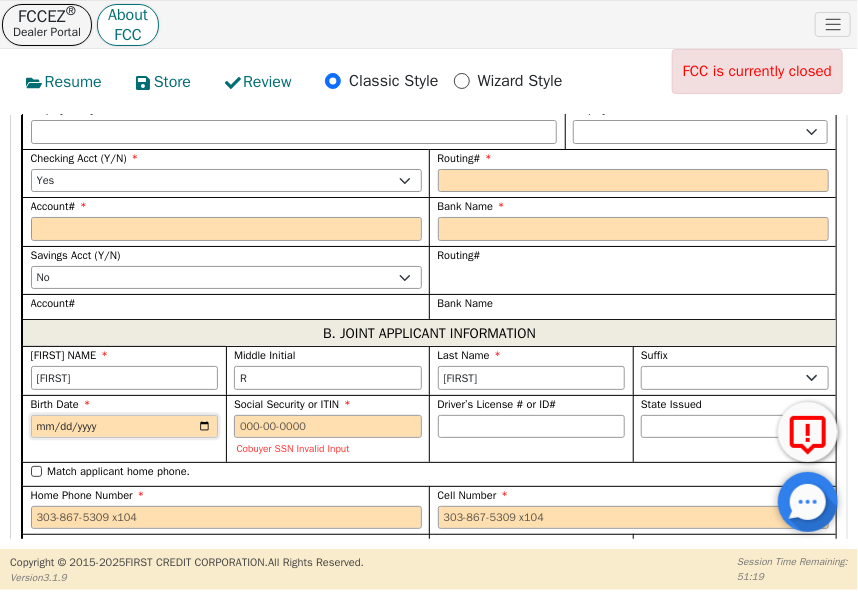 click on "Birth Date" at bounding box center (125, 427) 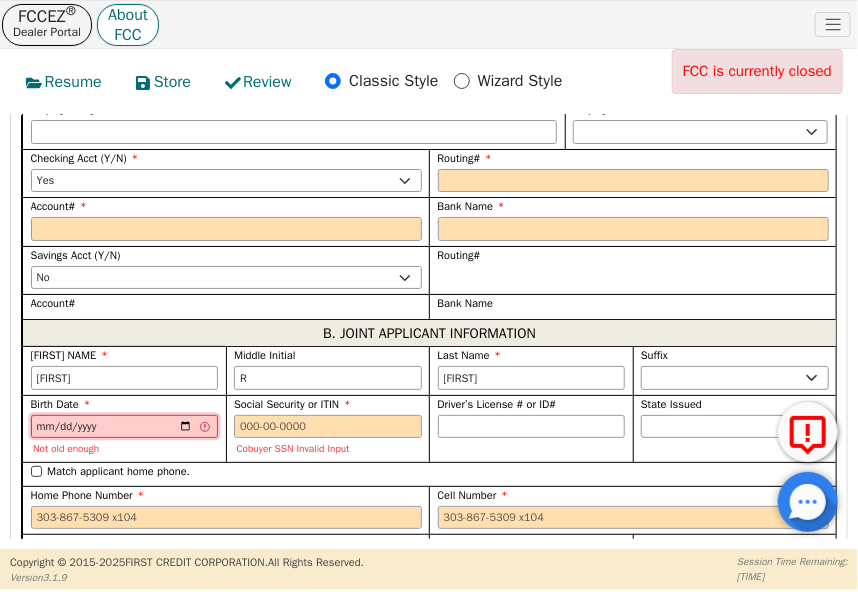 click on "[DATE]" at bounding box center [125, 427] 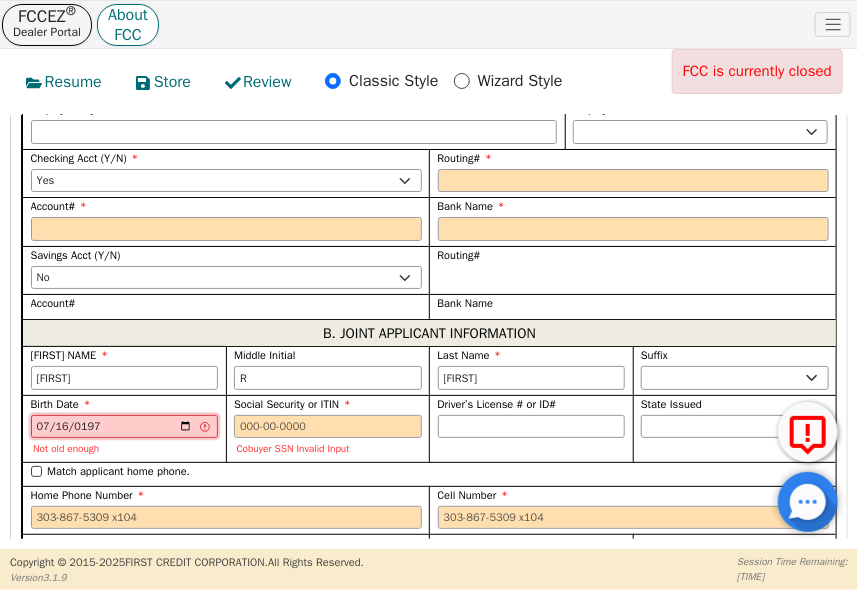 type on "[YYYY]-[MM]-[DD]" 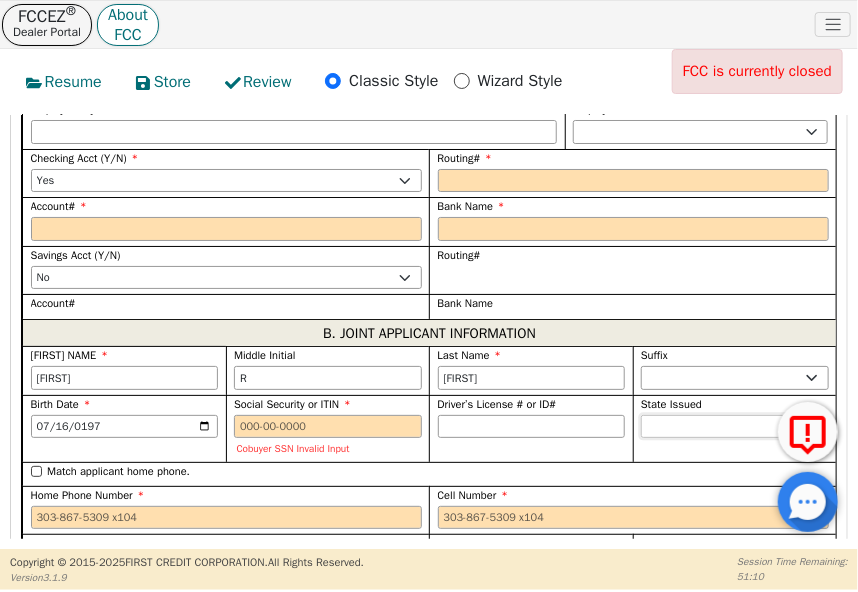 click on "AK AL AR AZ CA CO CT DC DE FL GA HI IA ID IL IN KS KY LA MA MD ME MI MN MO MS MT NC ND NE NH NJ NM NV NY OH OK OR PA SC SD TN TX UT VA VT WA WI WY" at bounding box center [735, 427] 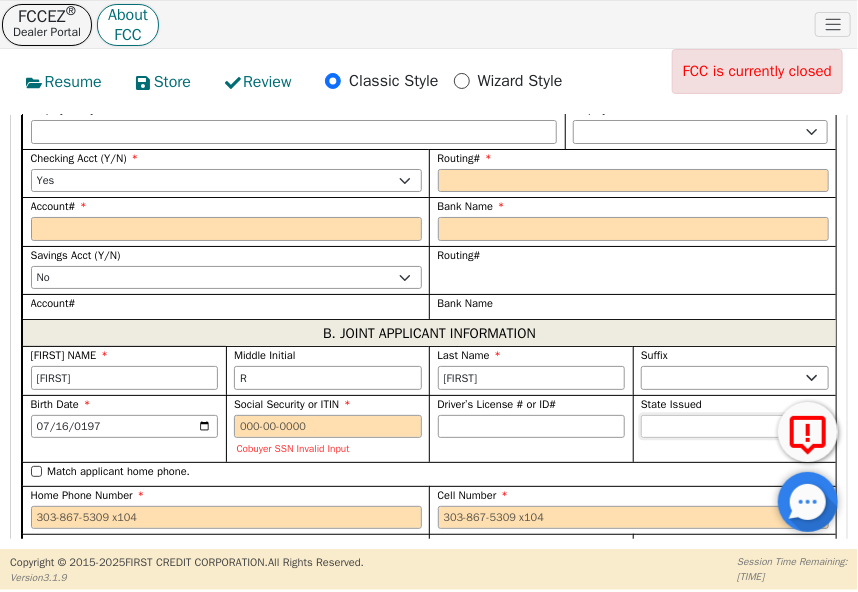 select on "TX" 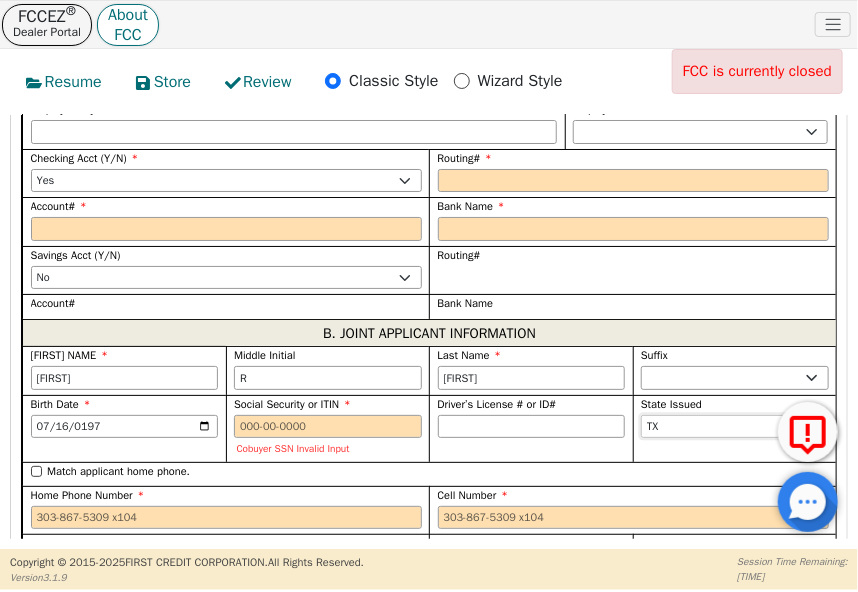 click on "AK AL AR AZ CA CO CT DC DE FL GA HI IA ID IL IN KS KY LA MA MD ME MI MN MO MS MT NC ND NE NH NJ NM NV NY OH OK OR PA SC SD TN TX UT VA VT WA WI WY" at bounding box center (735, 427) 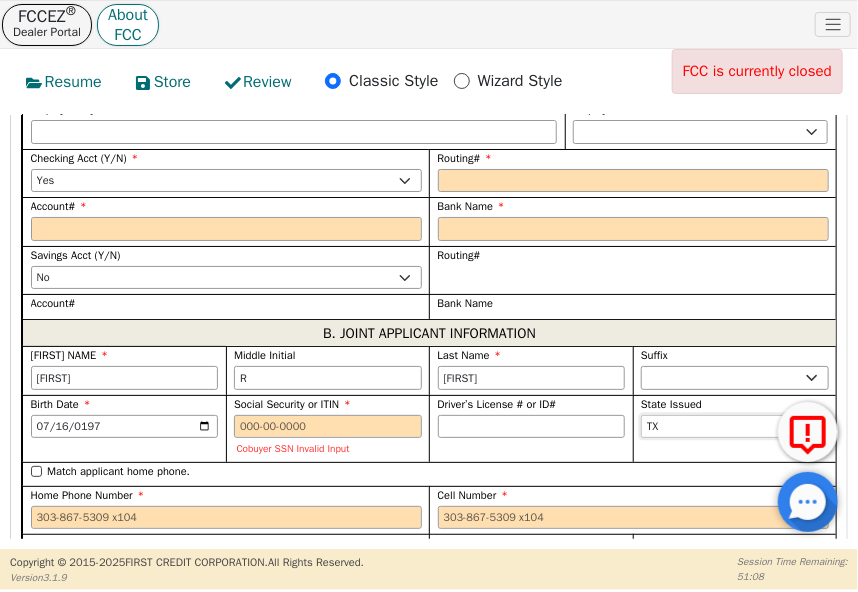 scroll, scrollTop: 2349, scrollLeft: 0, axis: vertical 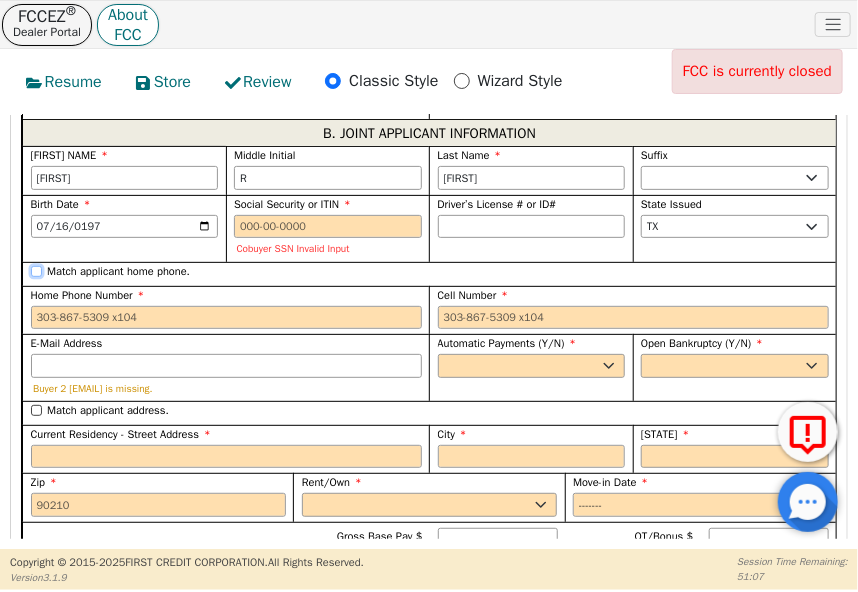 click on "Match applicant home phone." at bounding box center [36, 271] 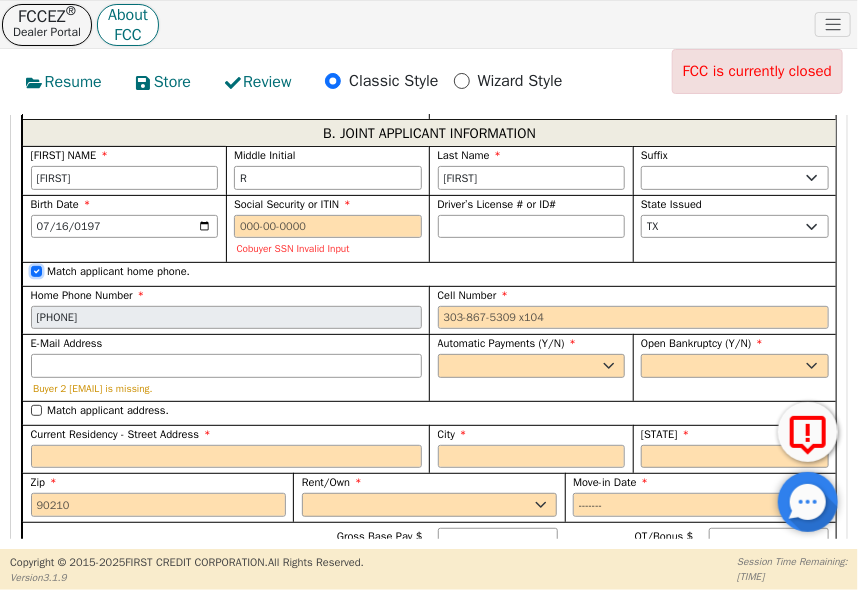 click on "Match applicant home phone." at bounding box center (36, 271) 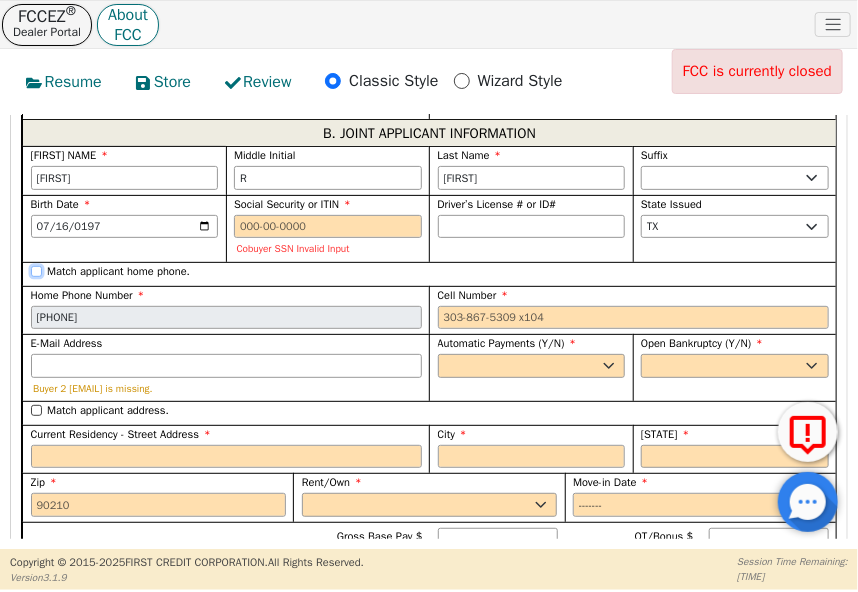 checkbox on "false" 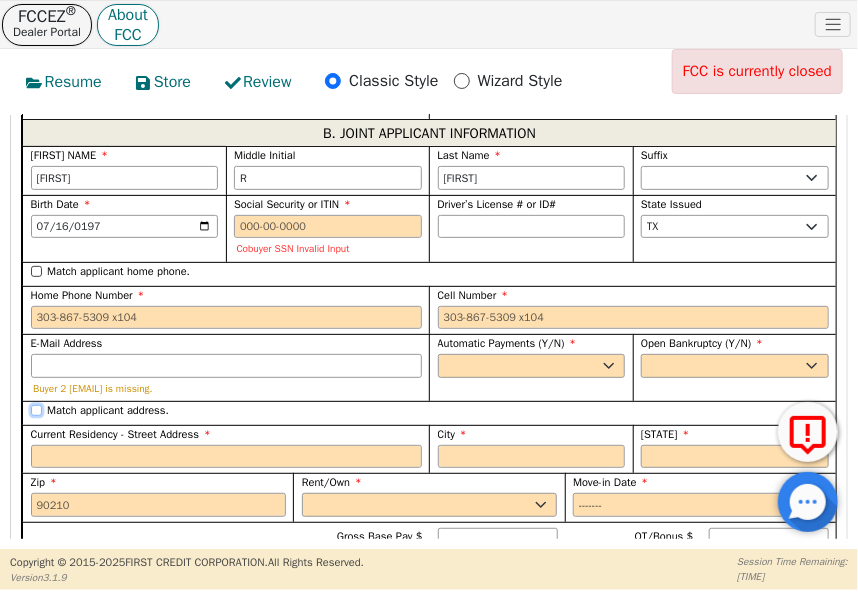 click on "Match applicant address." at bounding box center (36, 410) 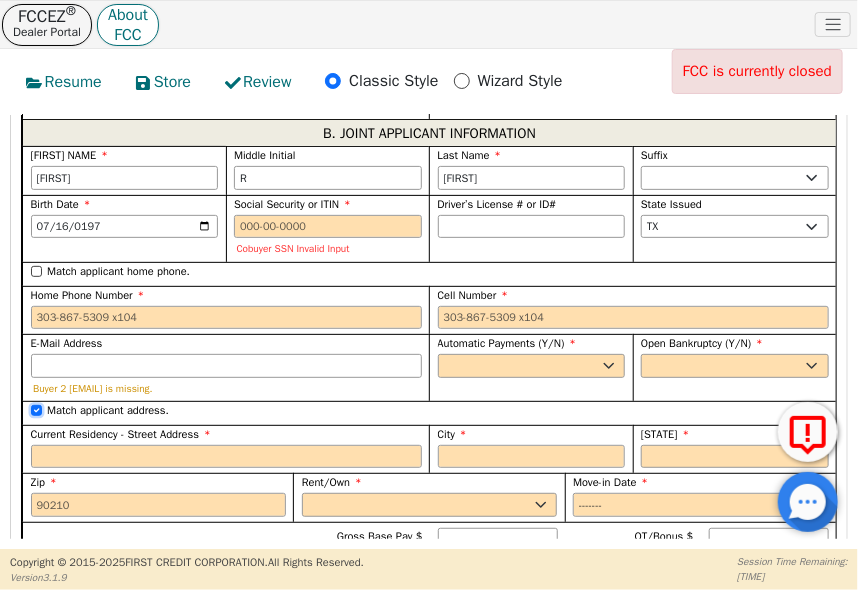 checkbox on "true" 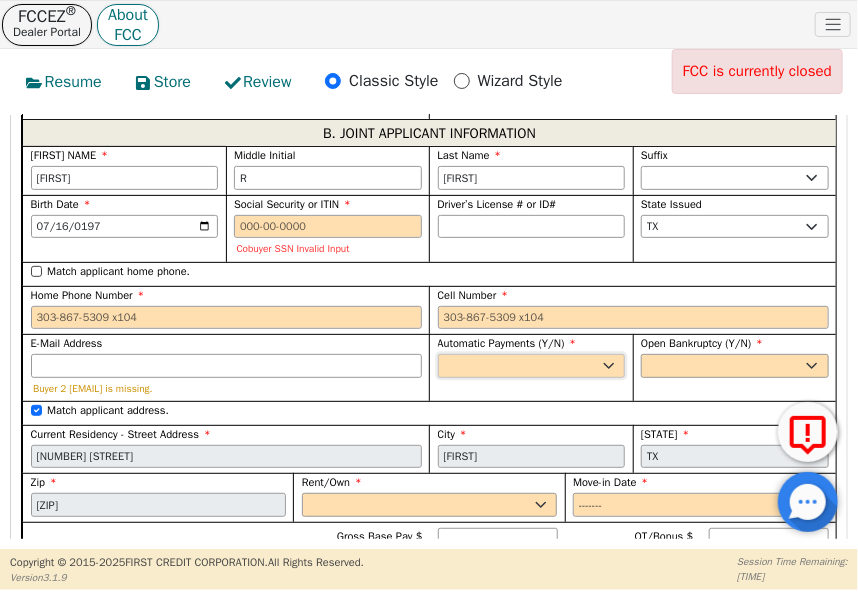 click on "Yes No" at bounding box center [532, 366] 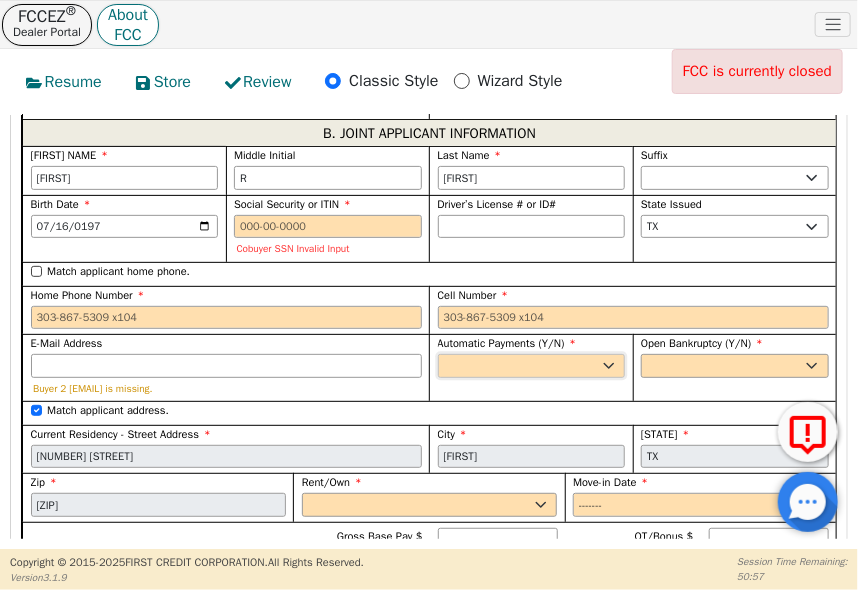 select on "y" 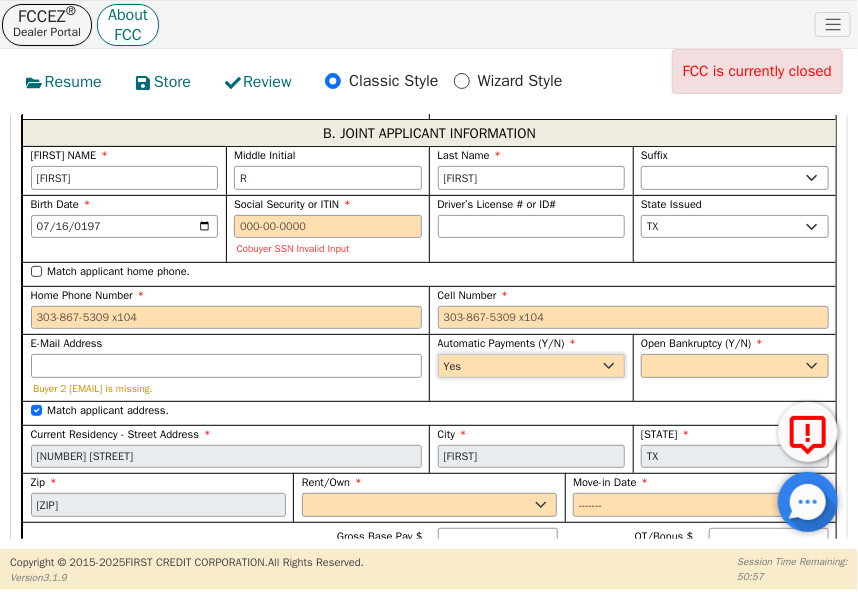 click on "Yes No" at bounding box center [532, 366] 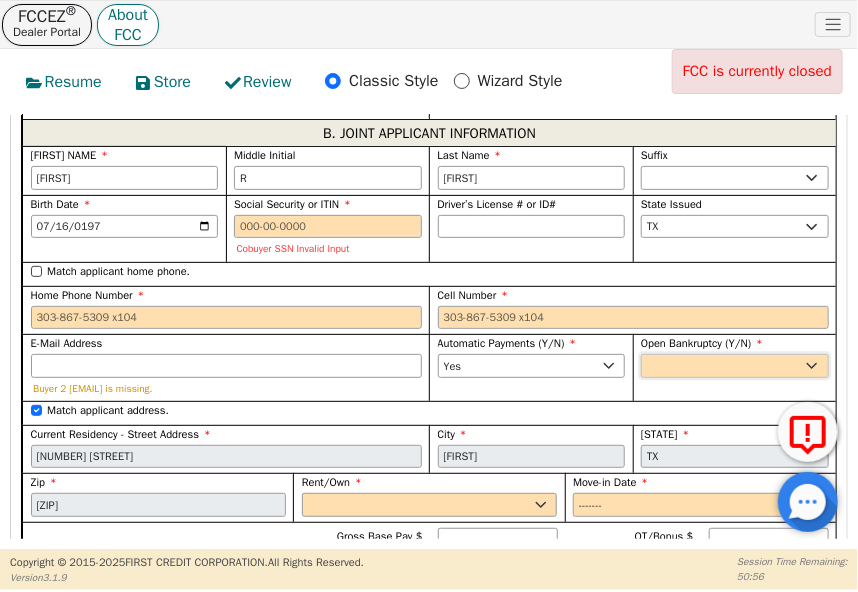click on "Yes No" at bounding box center (735, 366) 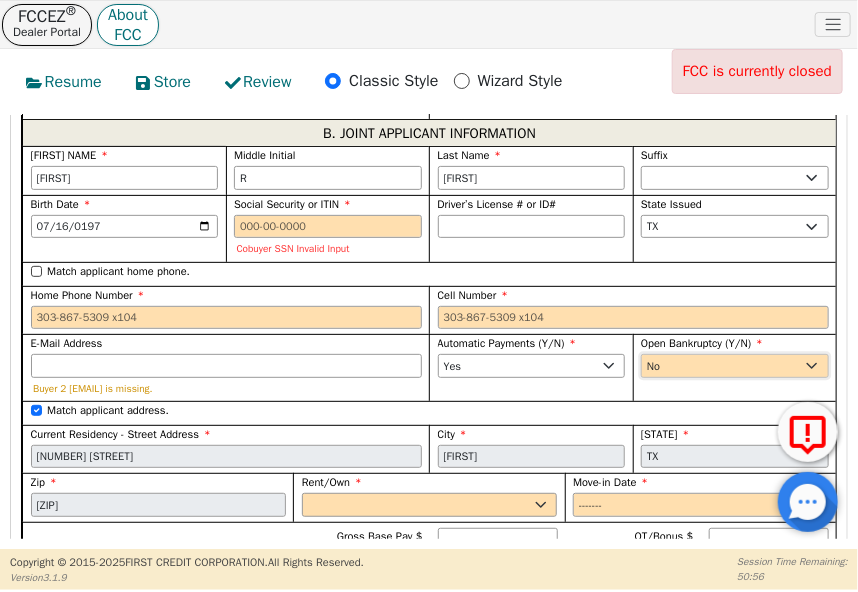 click on "Yes No" at bounding box center (735, 366) 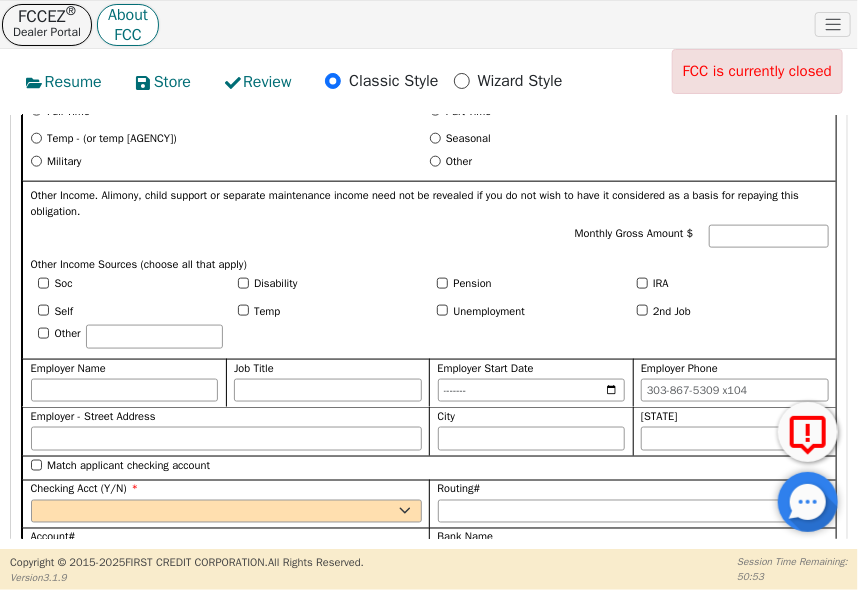 scroll, scrollTop: 2849, scrollLeft: 0, axis: vertical 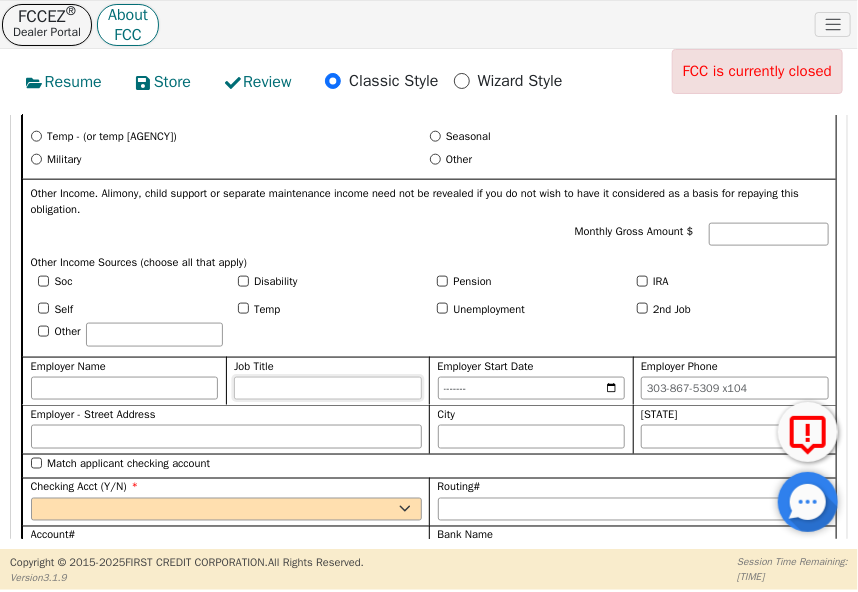 click on "Job Title" at bounding box center (328, 389) 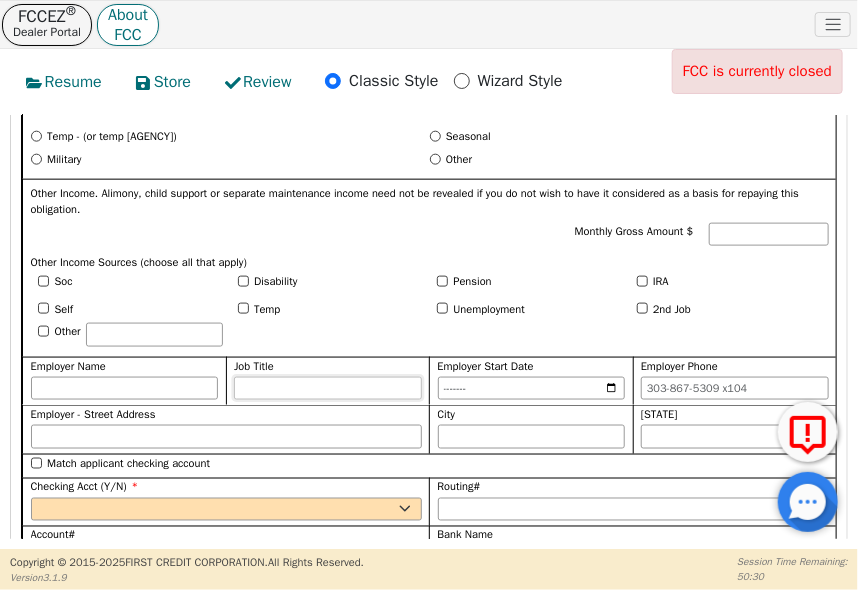 click on "Job Title" at bounding box center (328, 389) 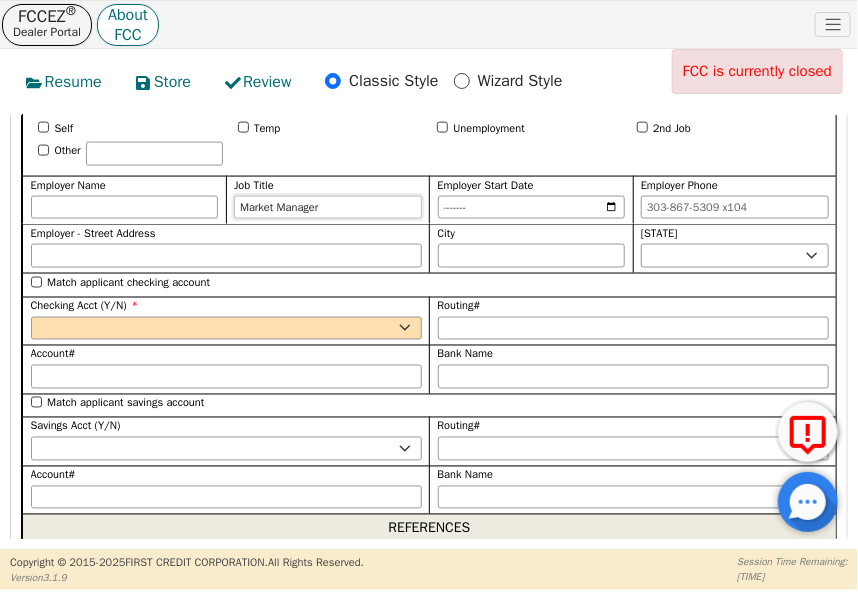 scroll, scrollTop: 3049, scrollLeft: 0, axis: vertical 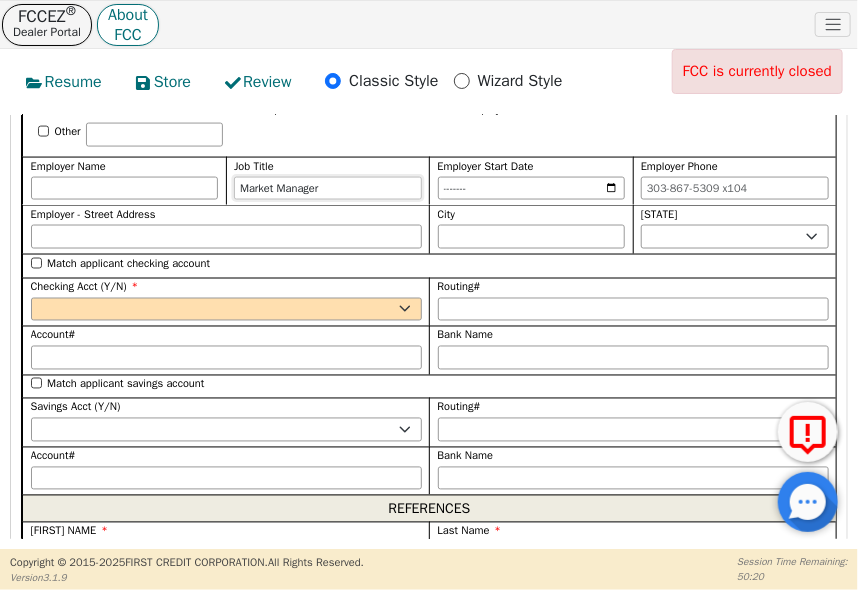 type on "Market Manager" 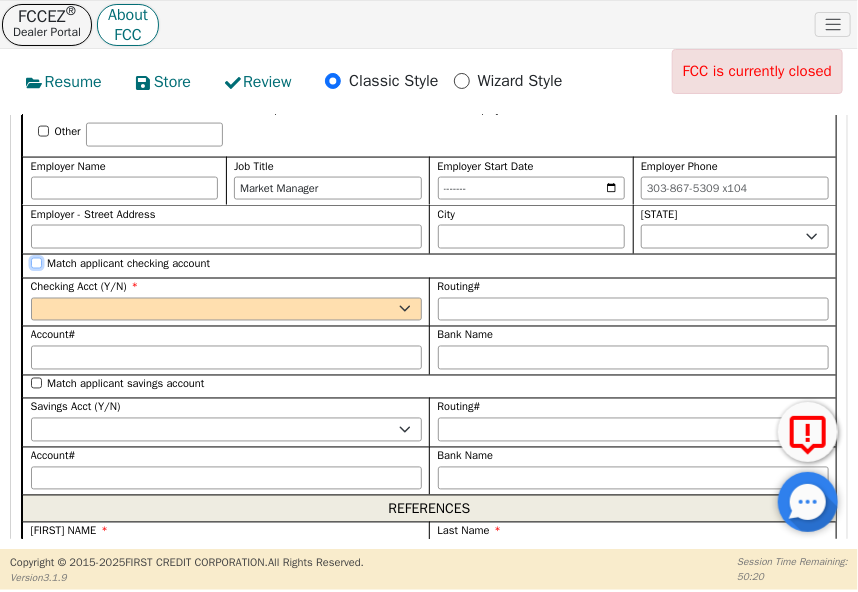 click on "Match applicant checking account" at bounding box center (36, 263) 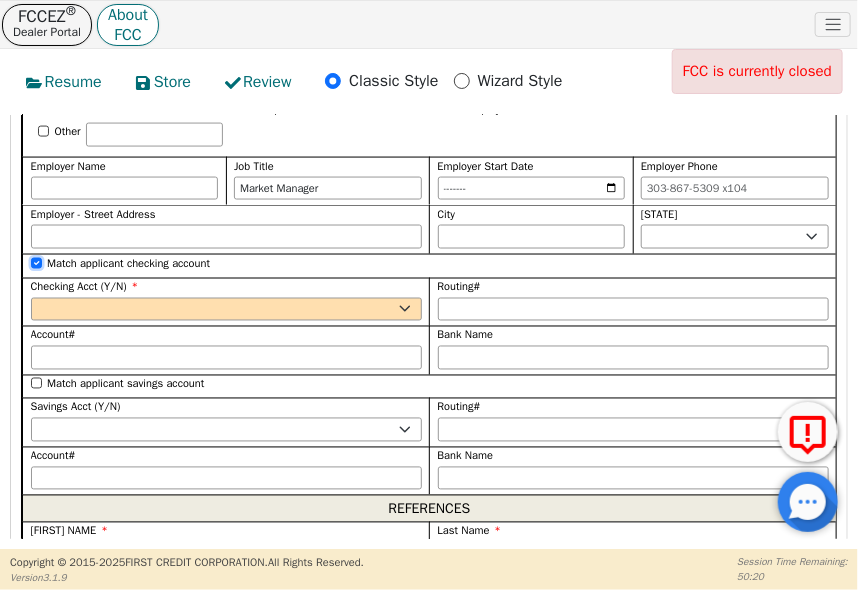 checkbox on "true" 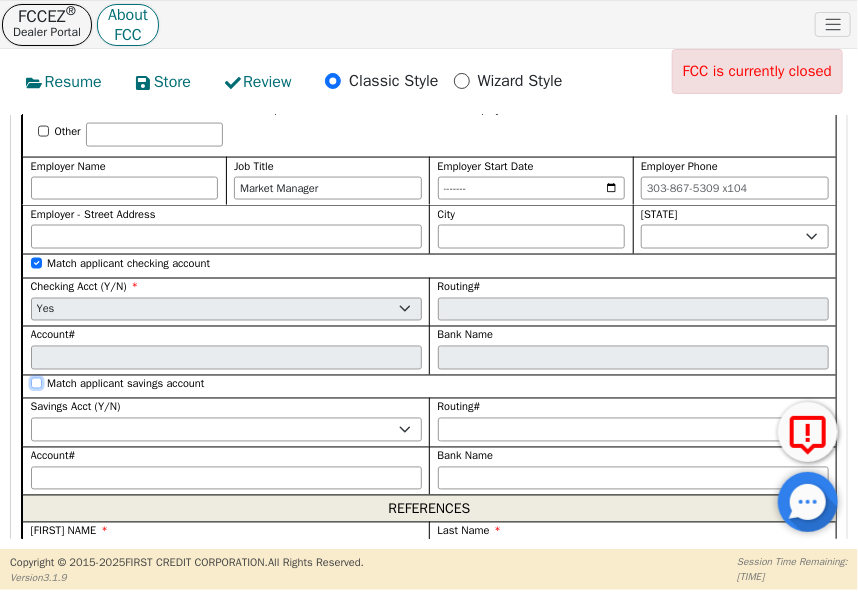 click on "Match applicant savings account" at bounding box center [36, 383] 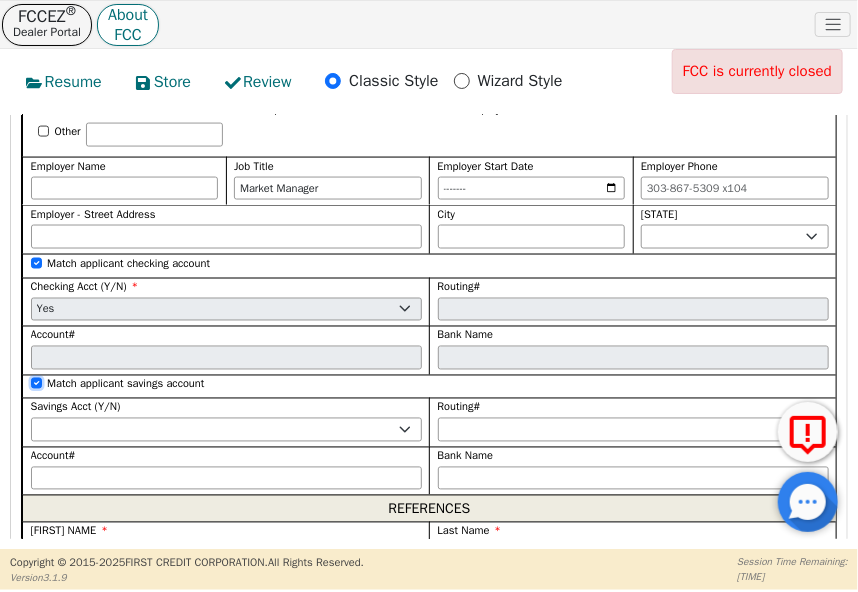 checkbox on "true" 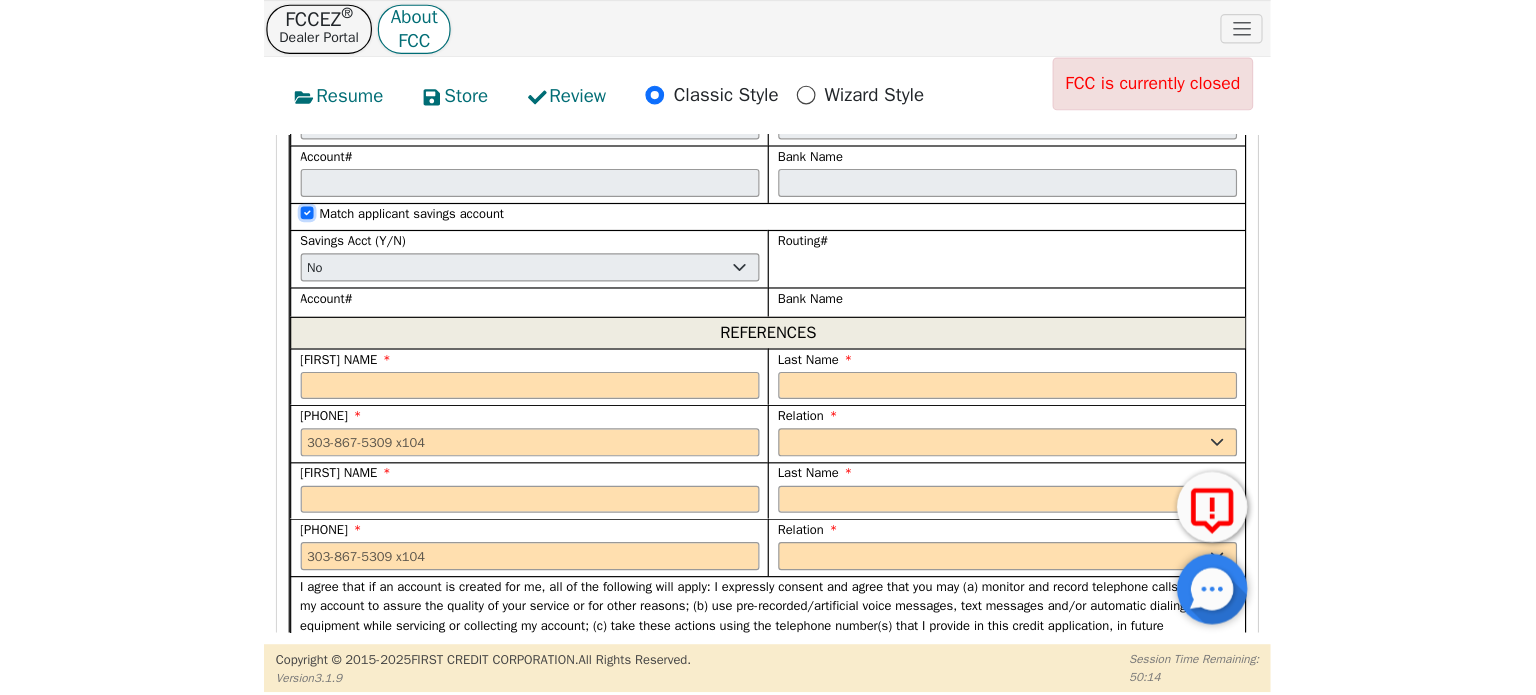 scroll, scrollTop: 3249, scrollLeft: 0, axis: vertical 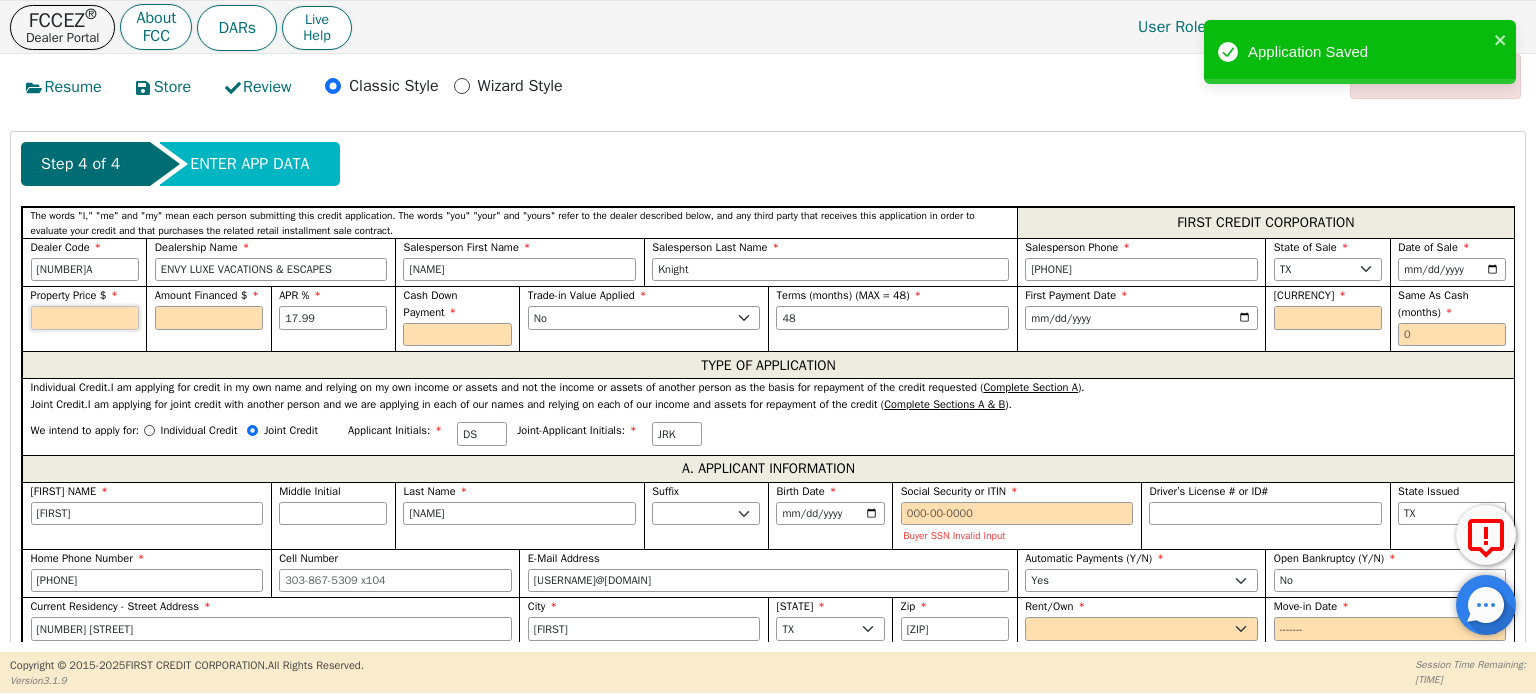 click at bounding box center [85, 318] 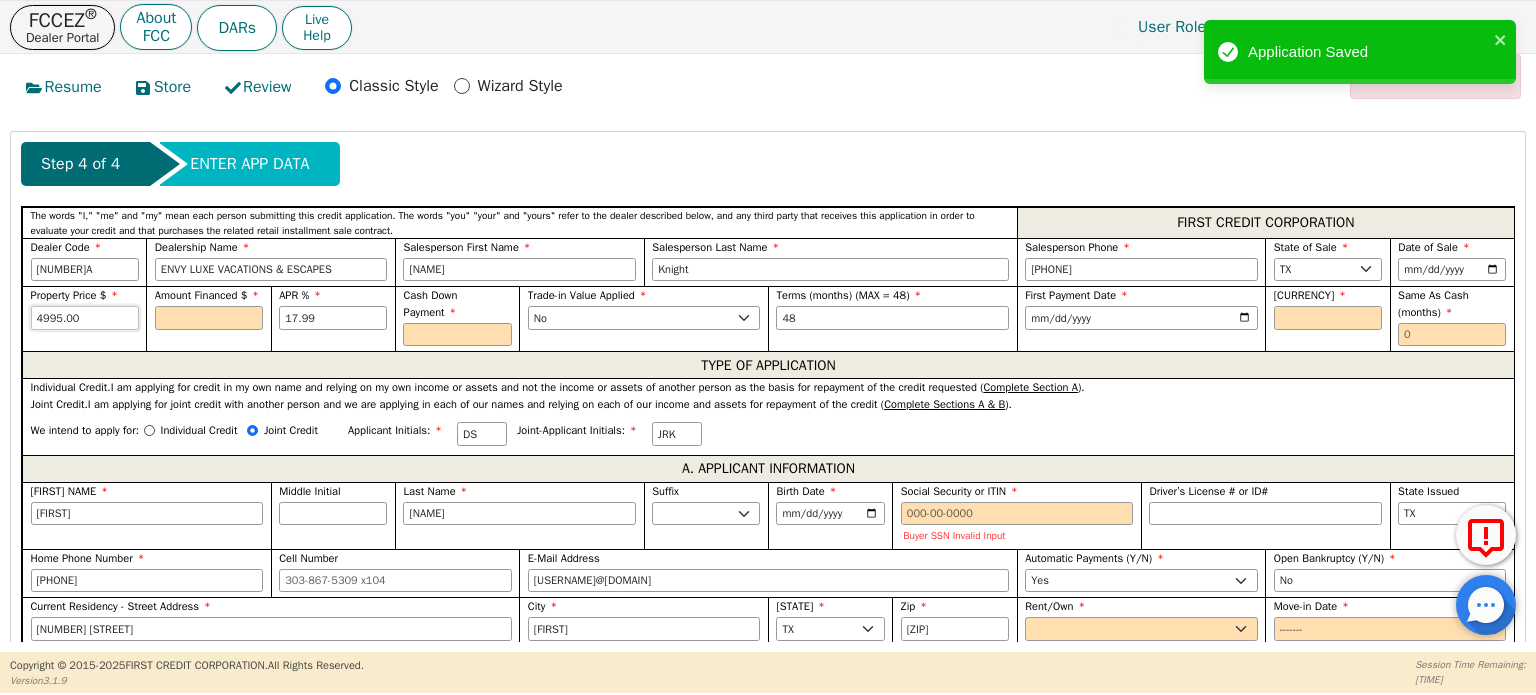 type on "4995.00" 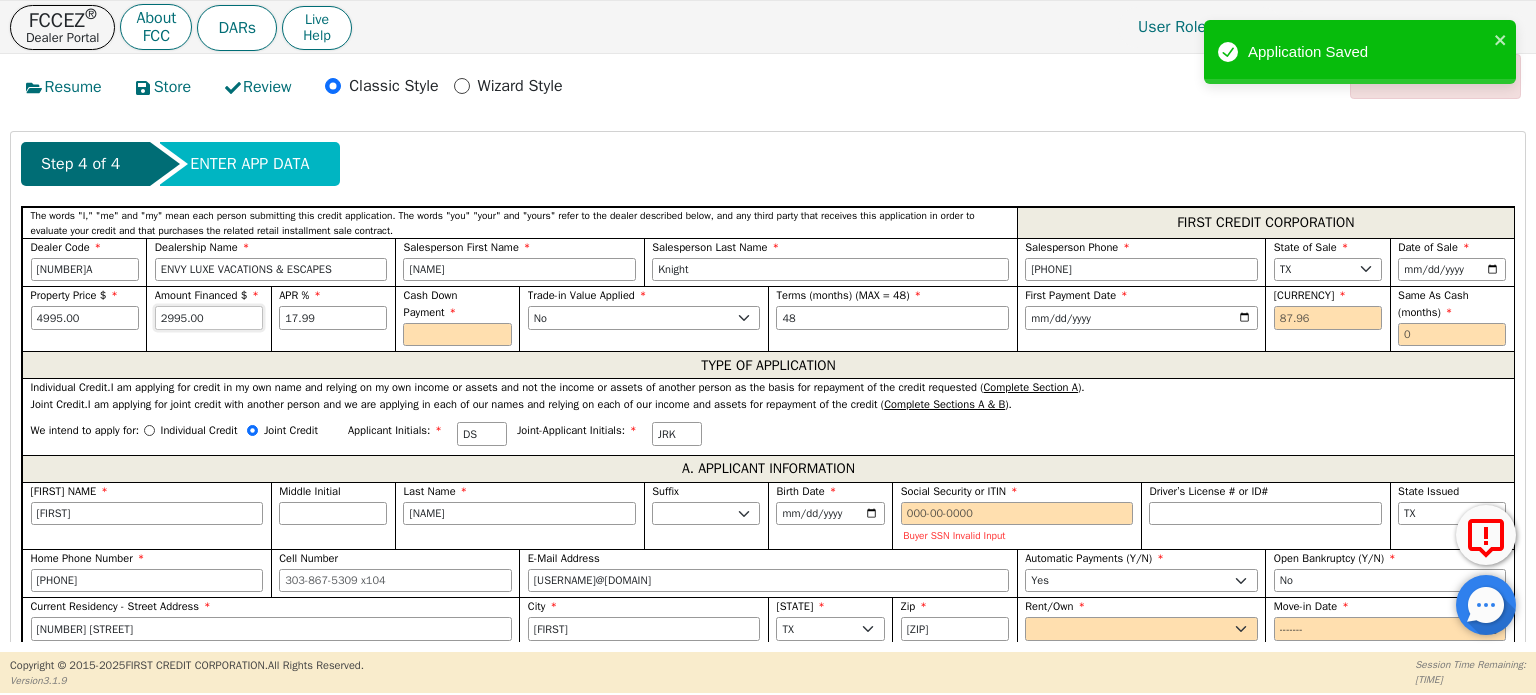 type on "2995.00" 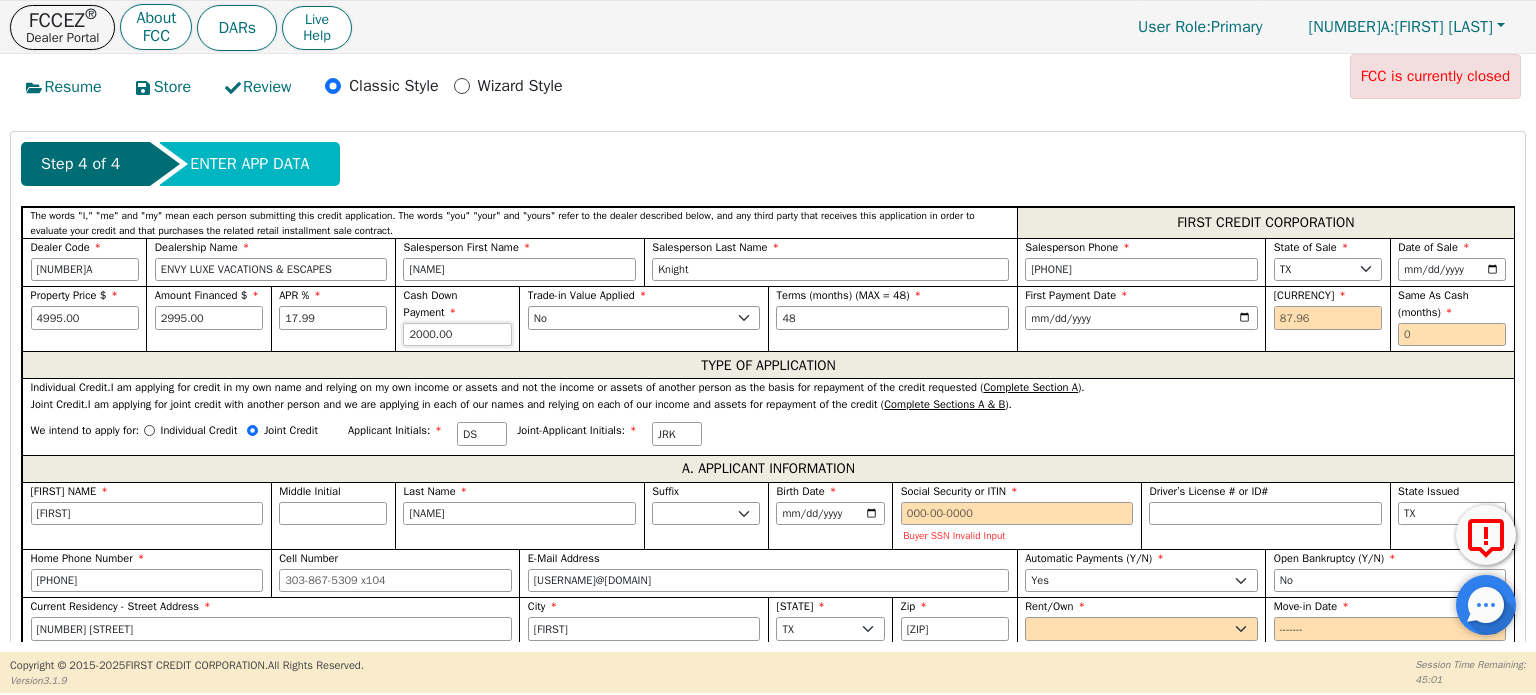 type on "2000.00" 